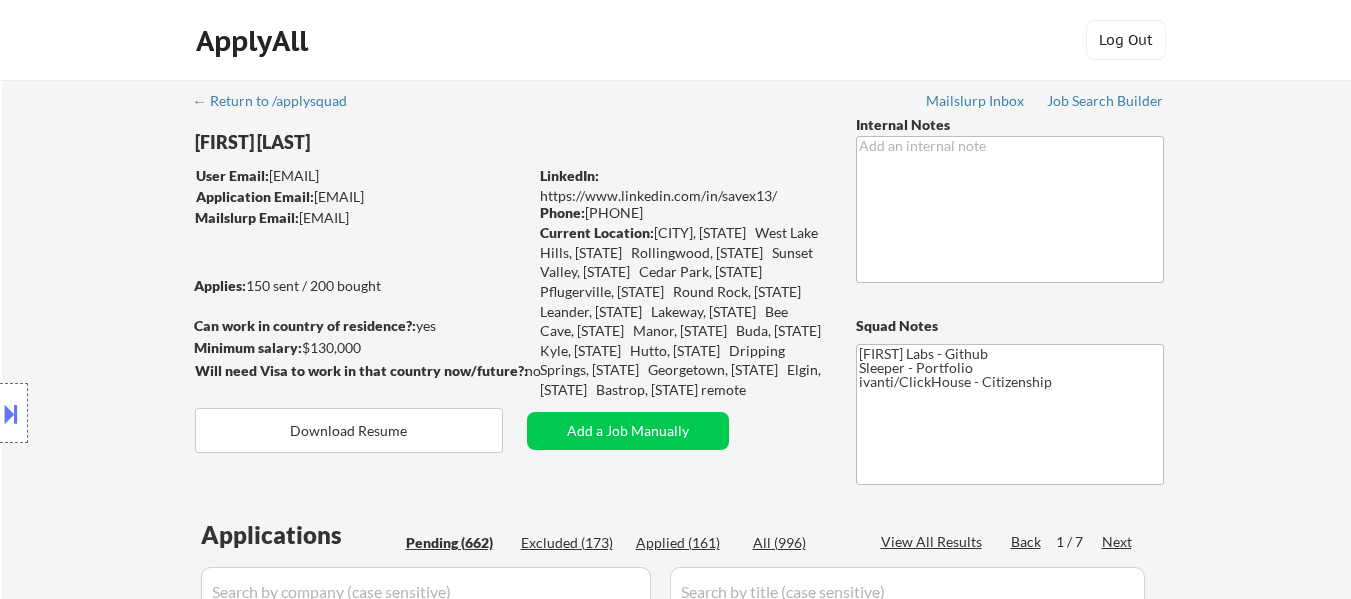 select on ""pending"" 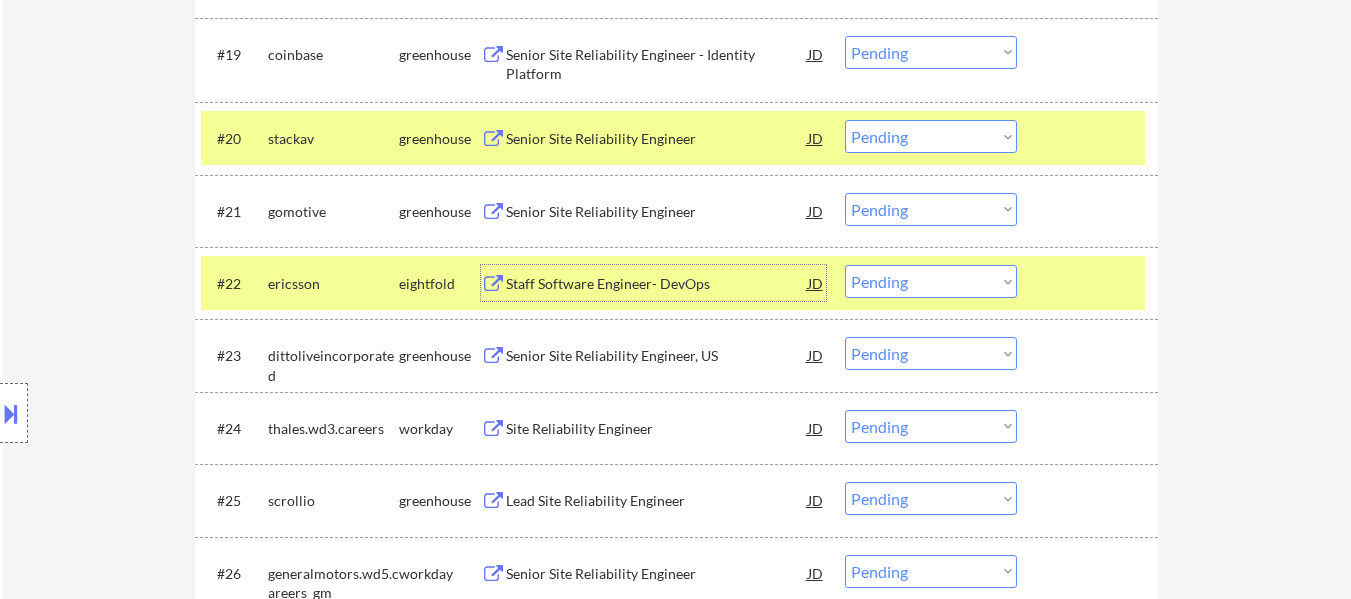 click on "Choose an option... Pending Applied Excluded (Questions) Excluded (Expired) Excluded (Location) Excluded (Bad Match) Excluded (Blocklist) Excluded (Salary) Excluded (Other)" at bounding box center [931, 136] 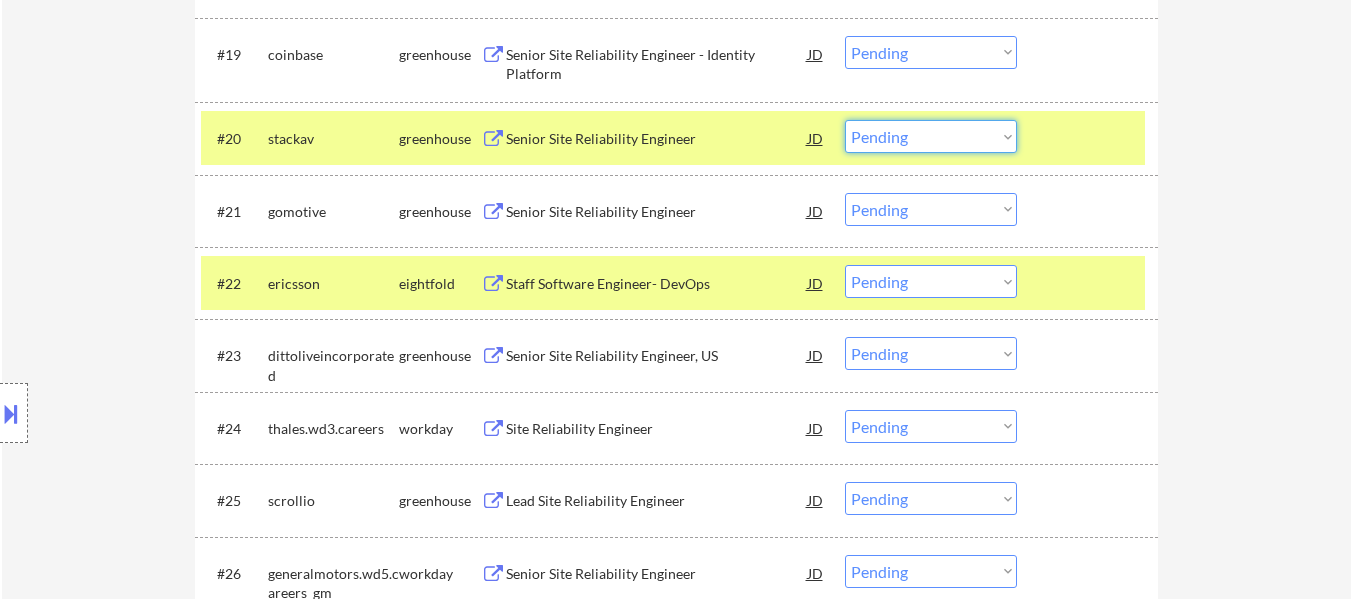 scroll, scrollTop: 2042, scrollLeft: 0, axis: vertical 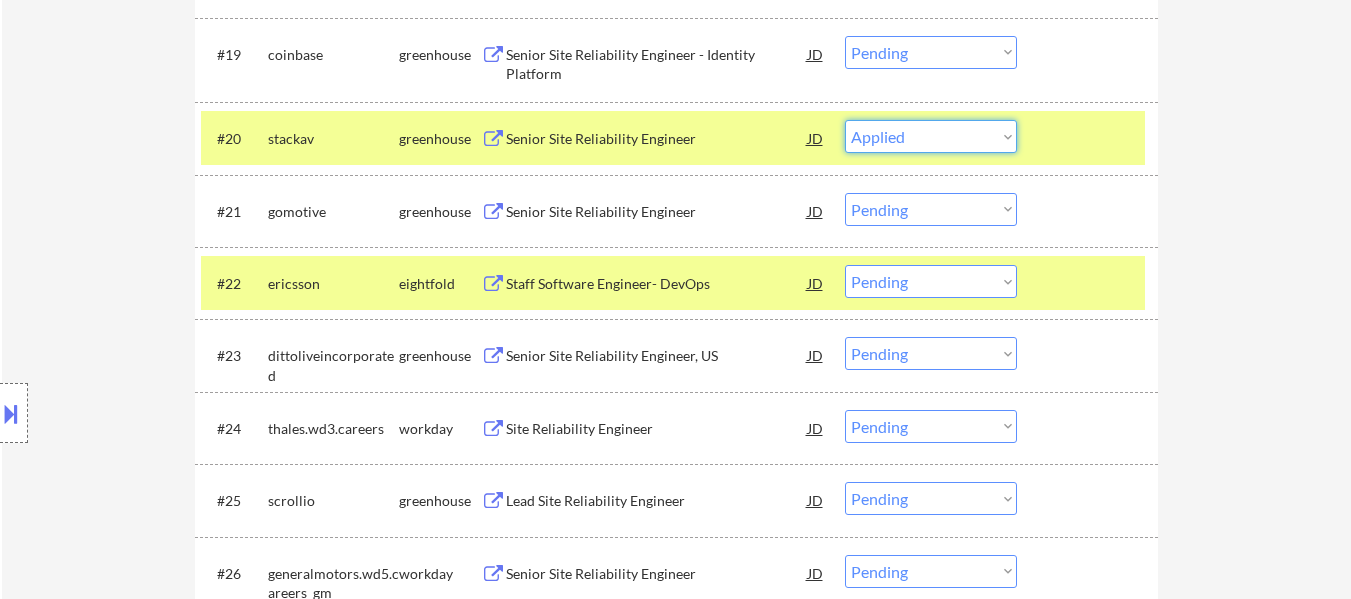 click on "Choose an option... Pending Applied Excluded (Questions) Excluded (Expired) Excluded (Location) Excluded (Bad Match) Excluded (Blocklist) Excluded (Salary) Excluded (Other)" at bounding box center [931, 136] 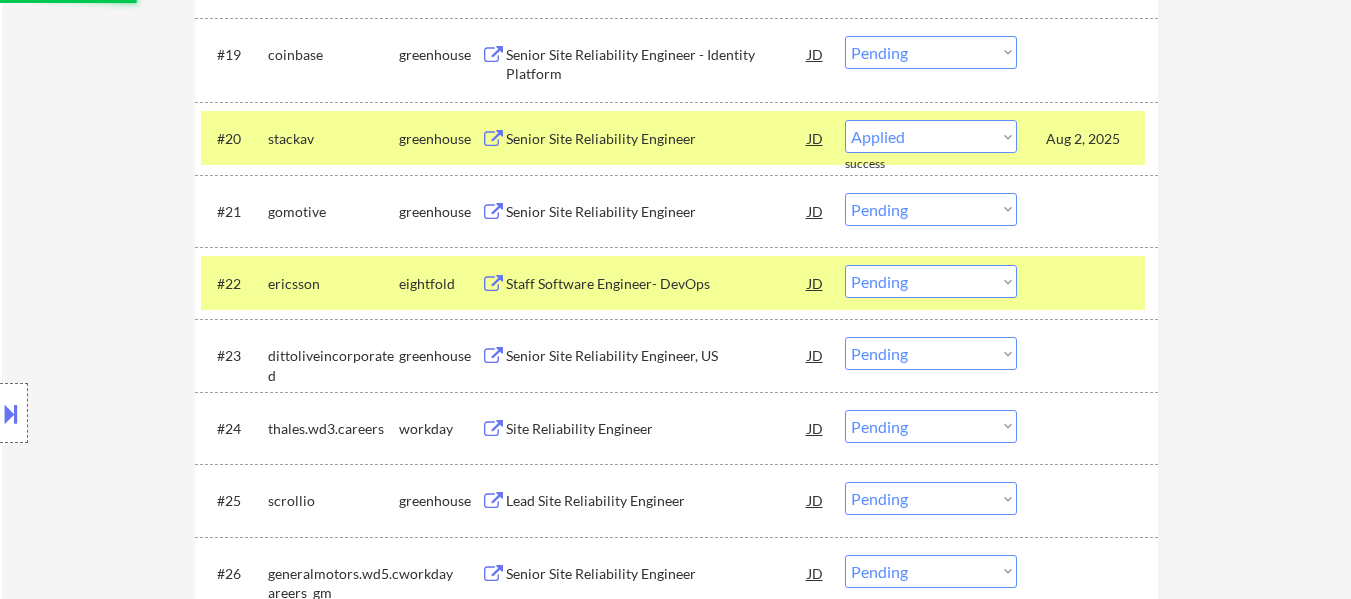 select on ""pending"" 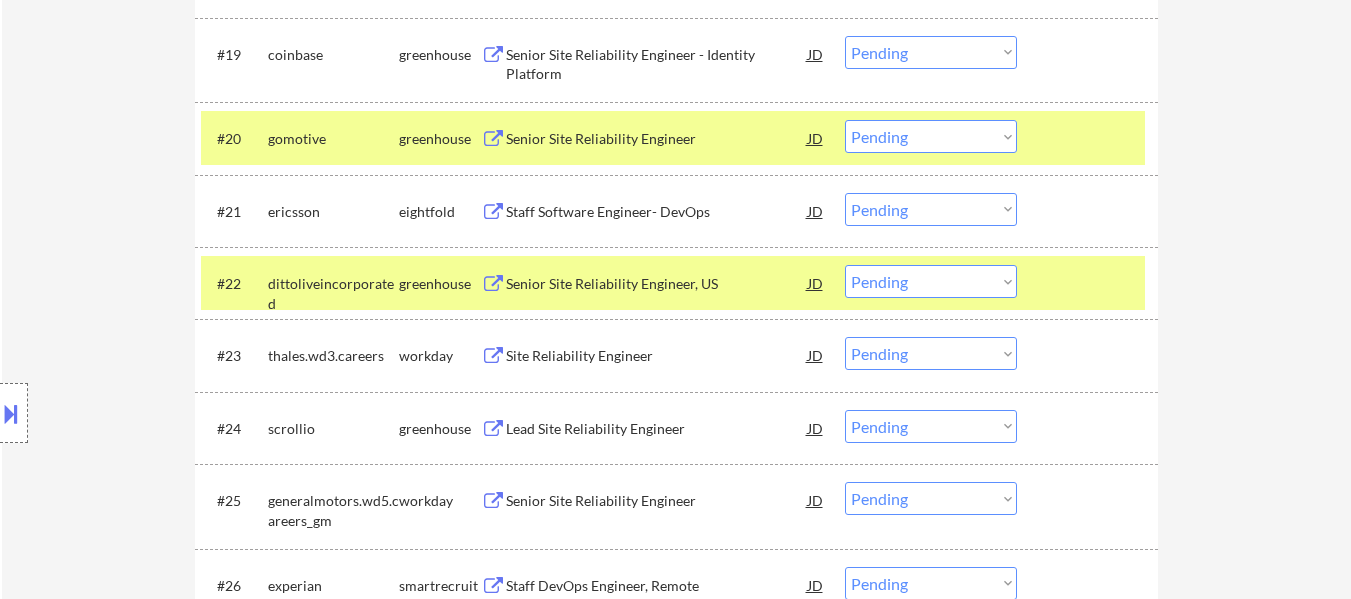 click on "Choose an option... Pending Applied Excluded (Questions) Excluded (Expired) Excluded (Location) Excluded (Bad Match) Excluded (Blocklist) Excluded (Salary) Excluded (Other)" at bounding box center [931, 209] 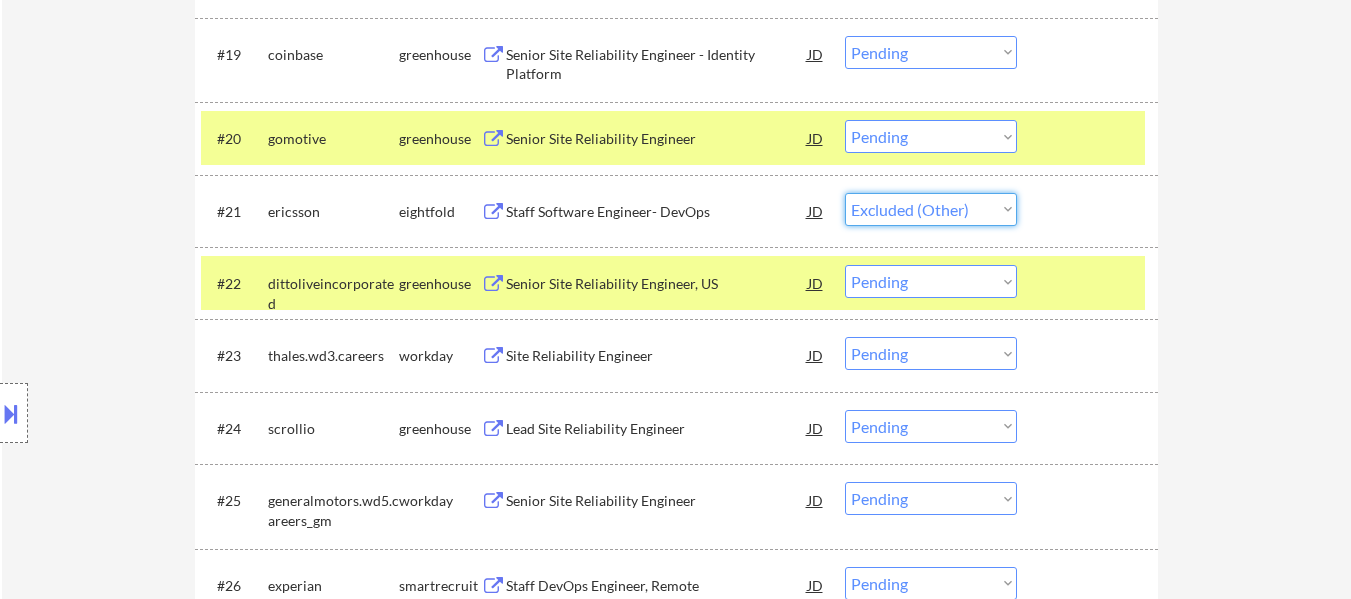 click on "Choose an option... Pending Applied Excluded (Questions) Excluded (Expired) Excluded (Location) Excluded (Bad Match) Excluded (Blocklist) Excluded (Salary) Excluded (Other)" at bounding box center (931, 209) 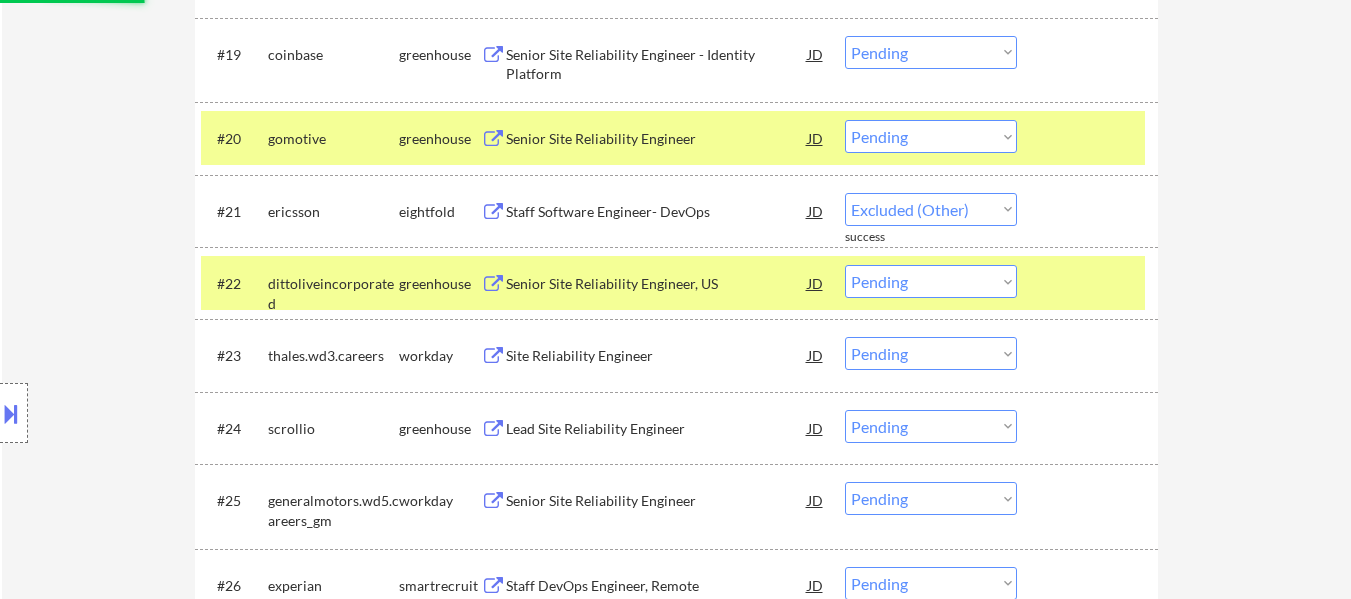 click at bounding box center [1090, 138] 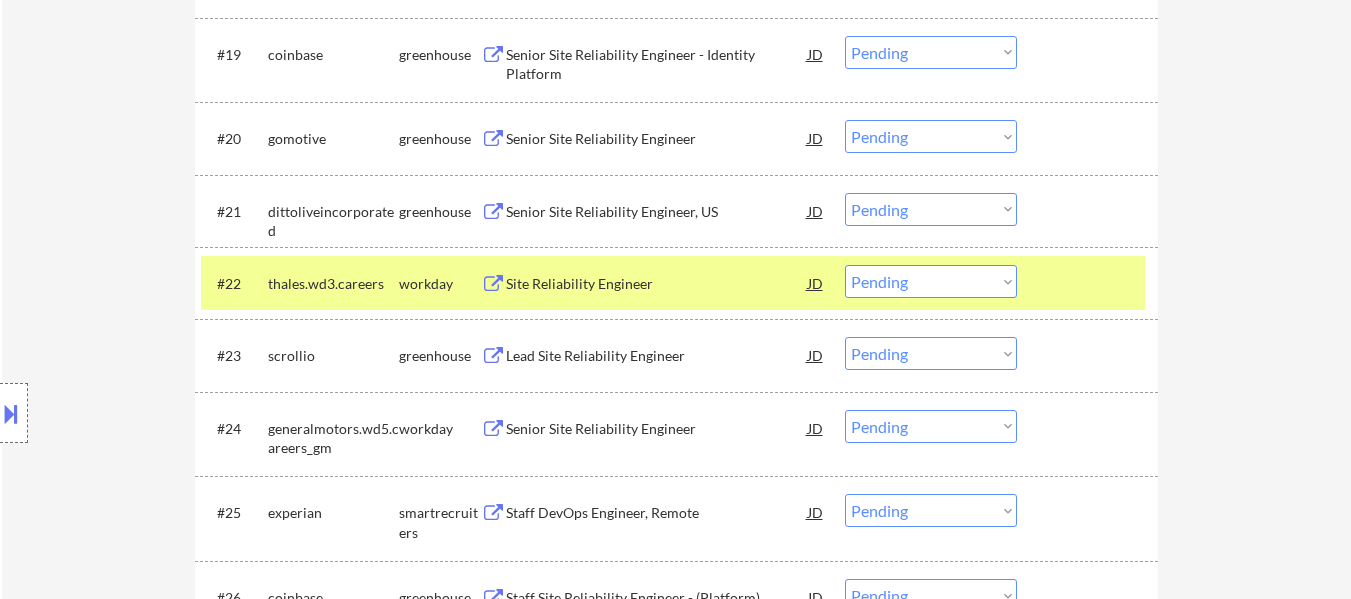 drag, startPoint x: 1101, startPoint y: 281, endPoint x: 1058, endPoint y: 293, distance: 44.64303 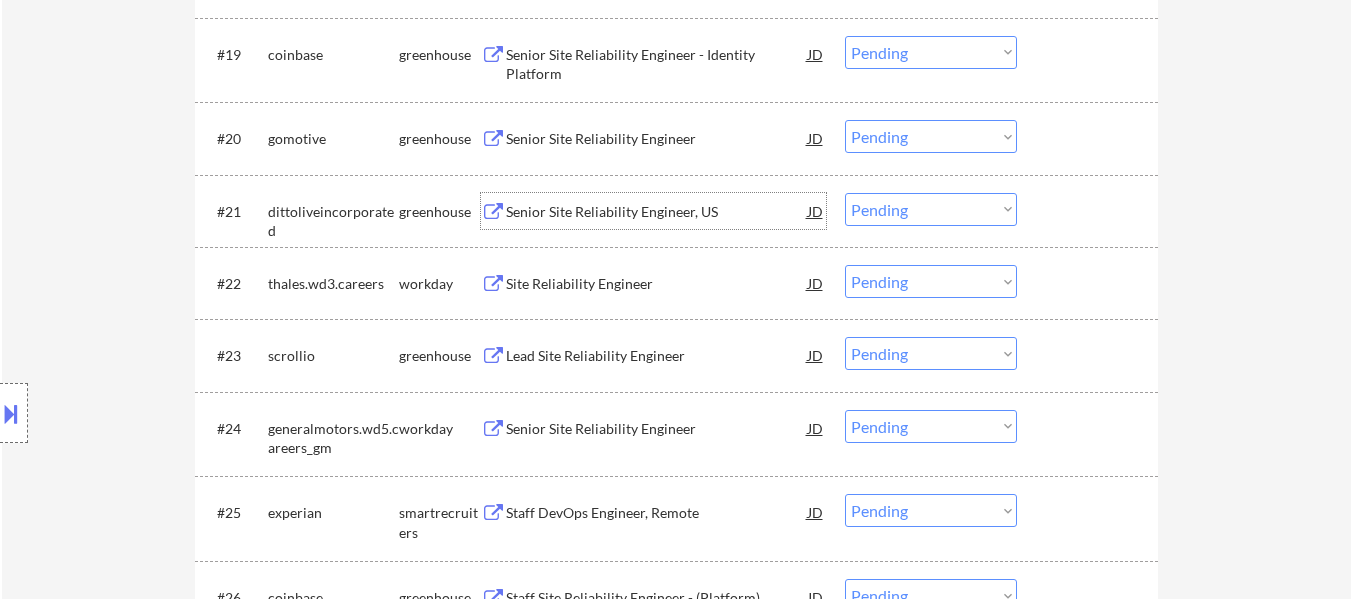 click on "Senior Site Reliability Engineer, US" at bounding box center (657, 212) 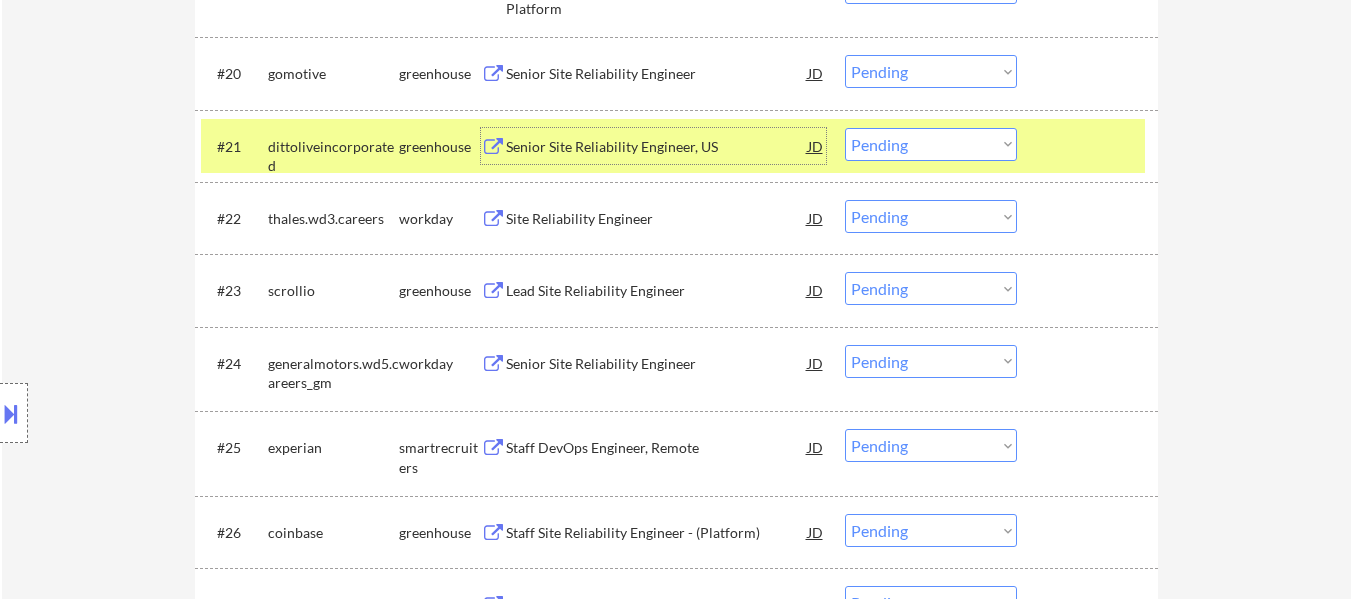 scroll, scrollTop: 2142, scrollLeft: 0, axis: vertical 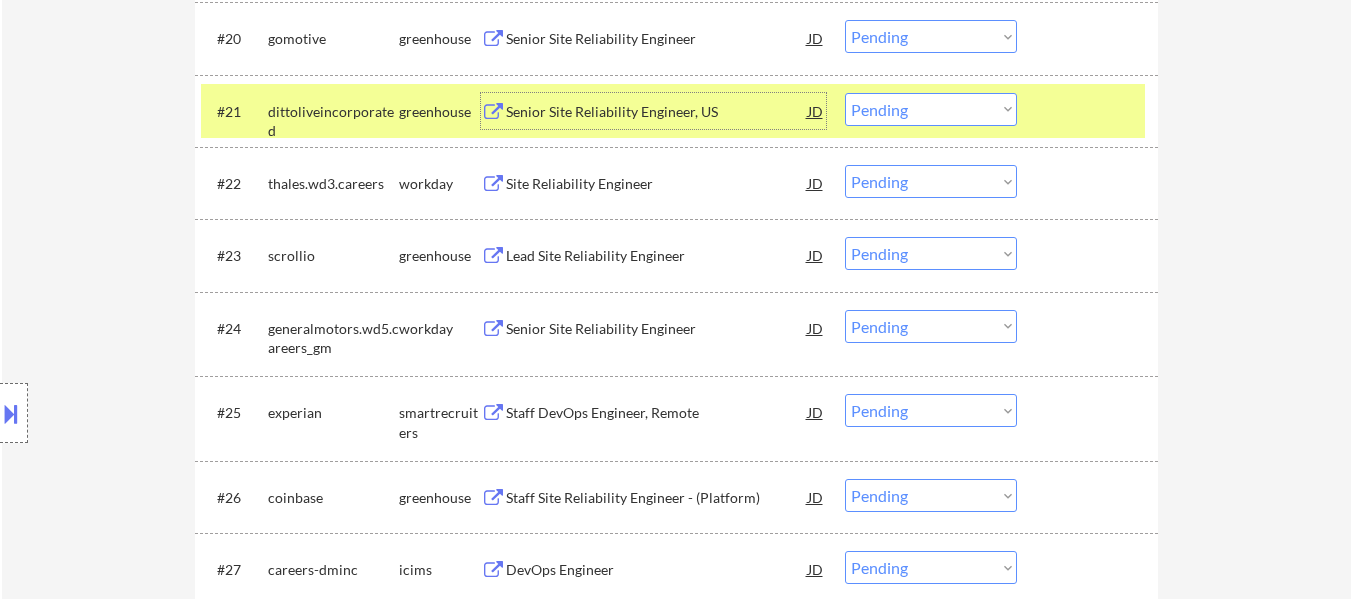 click on "Lead Site Reliability Engineer" at bounding box center (657, 256) 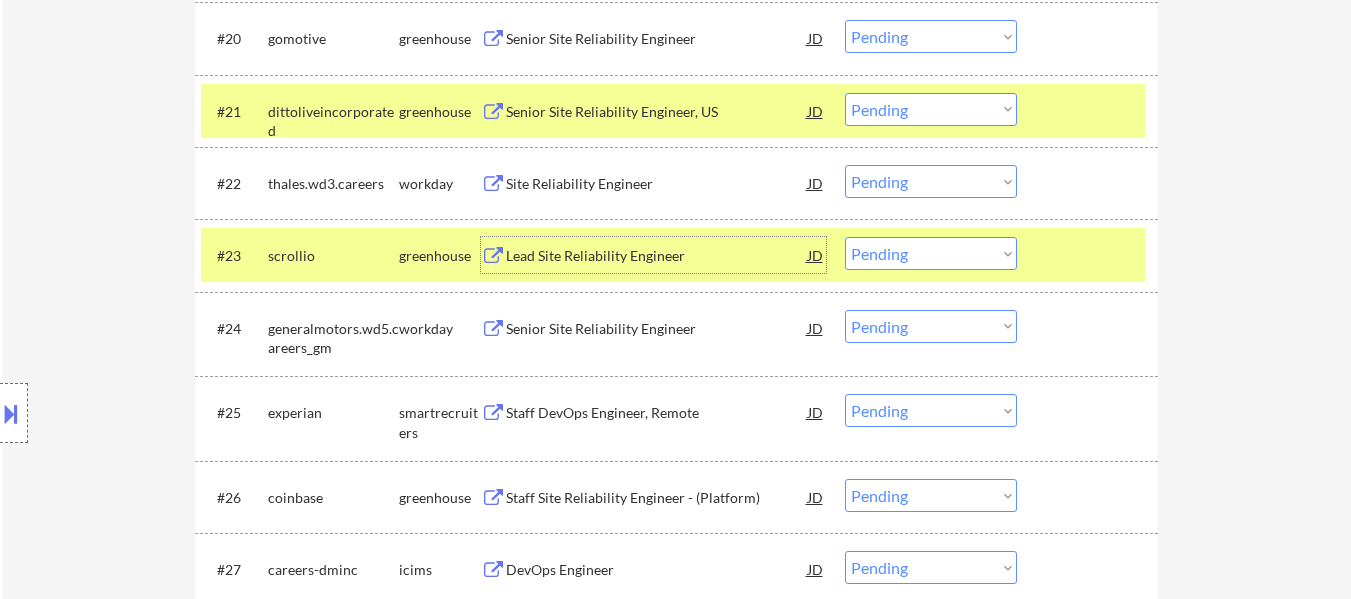 click on "Choose an option... Pending Applied Excluded (Questions) Excluded (Expired) Excluded (Location) Excluded (Bad Match) Excluded (Blocklist) Excluded (Salary) Excluded (Other)" at bounding box center (931, 109) 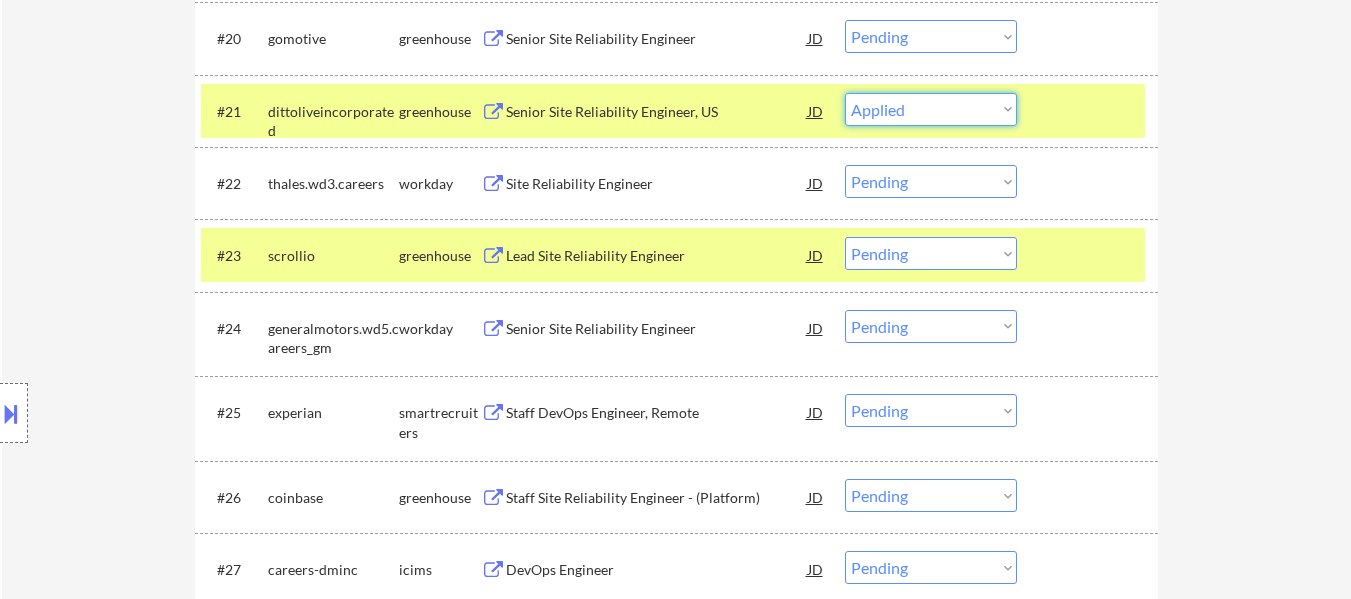 click on "Choose an option... Pending Applied Excluded (Questions) Excluded (Expired) Excluded (Location) Excluded (Bad Match) Excluded (Blocklist) Excluded (Salary) Excluded (Other)" at bounding box center (931, 109) 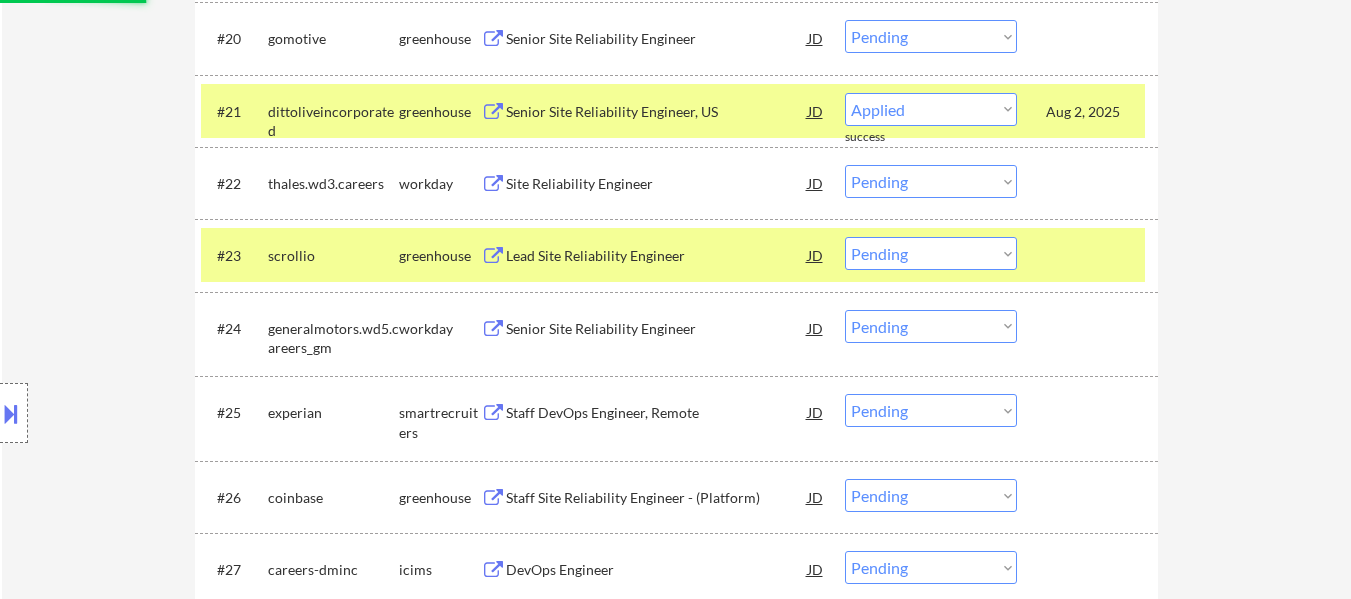 select on ""pending"" 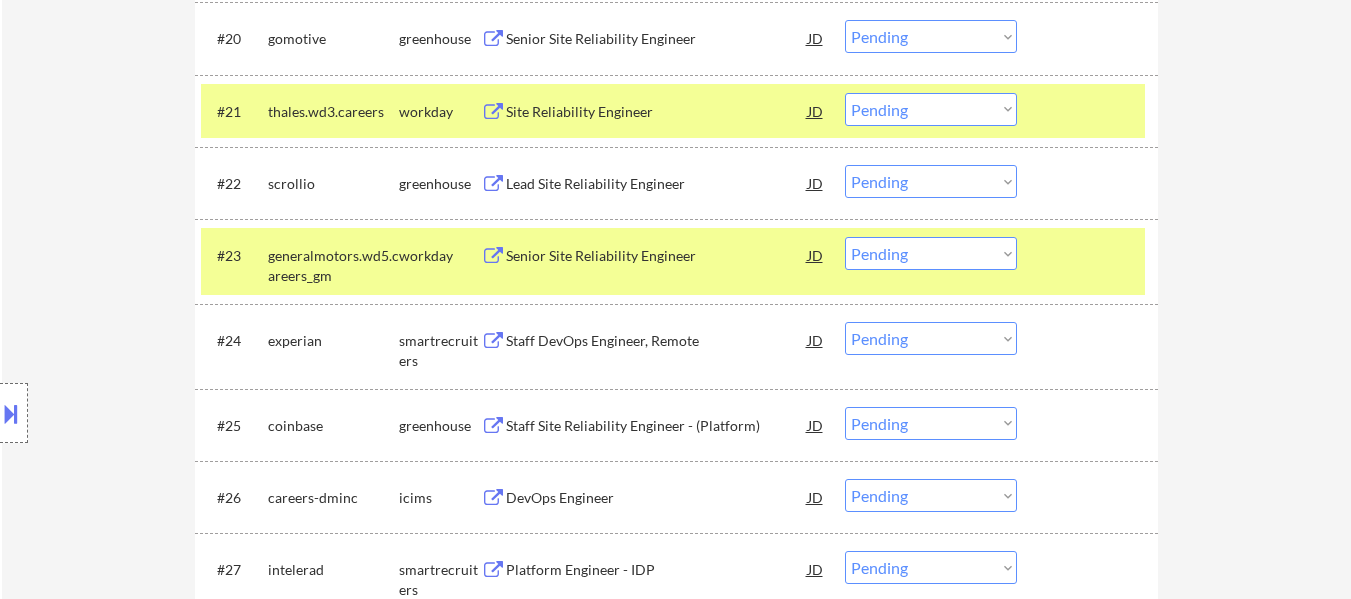 click at bounding box center [1090, 111] 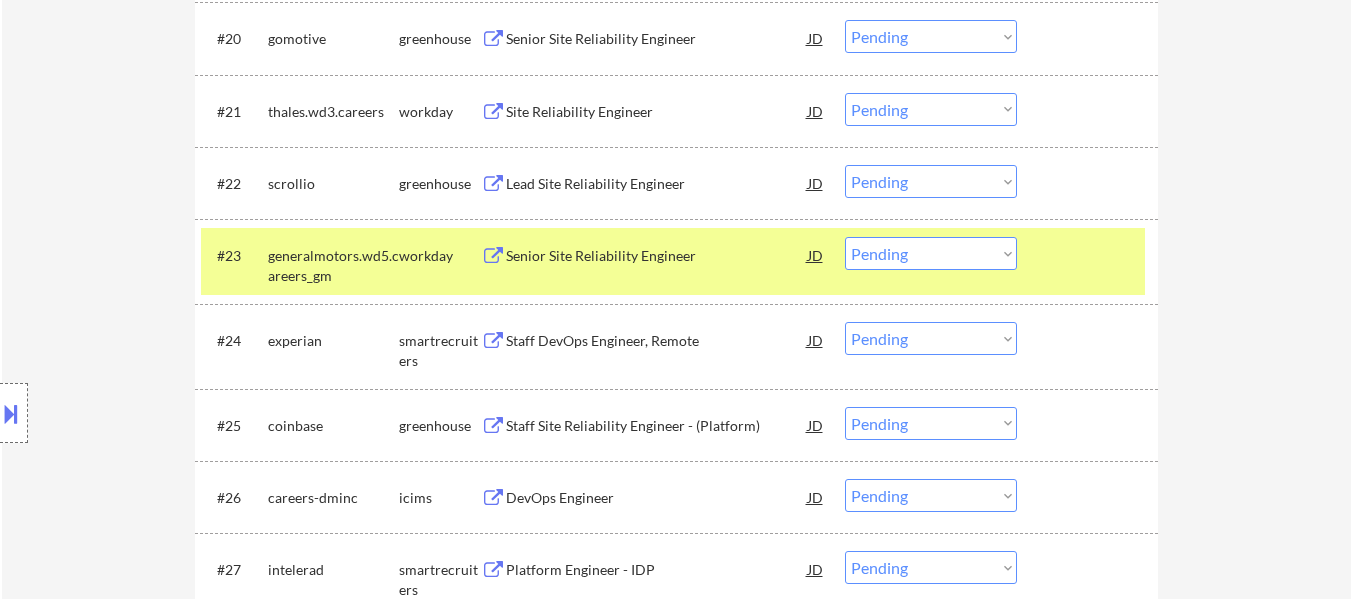 click on "Staff DevOps Engineer, Remote" at bounding box center [657, 341] 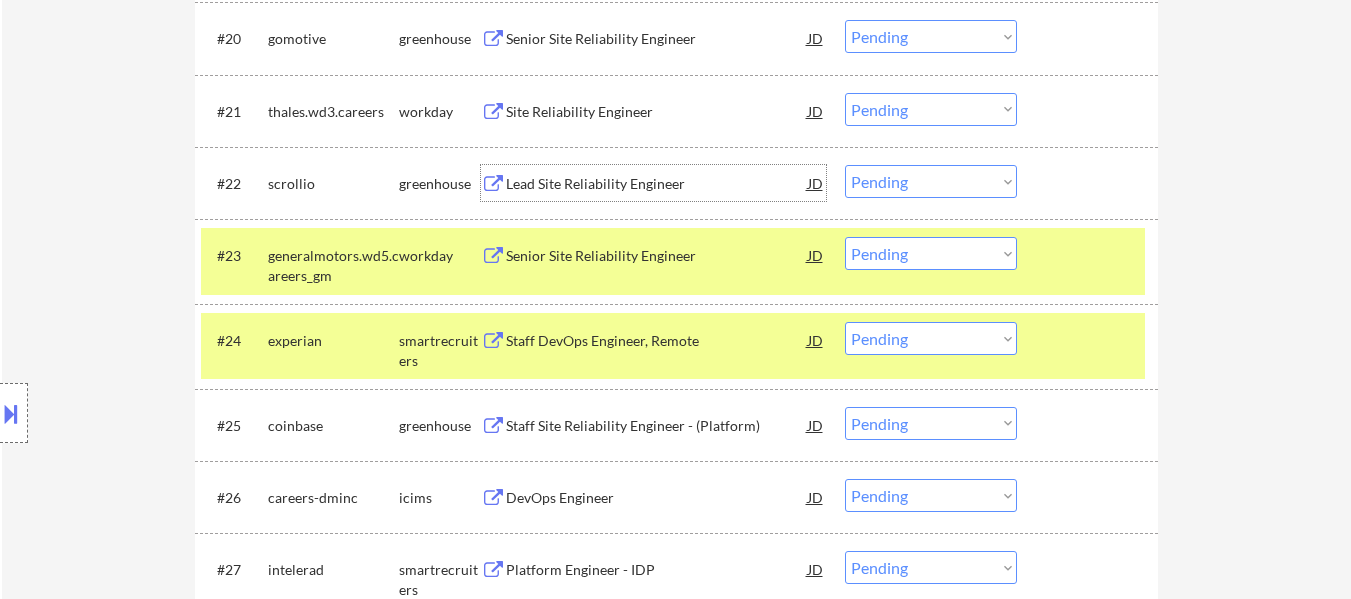 click on "Lead Site Reliability Engineer" at bounding box center (657, 184) 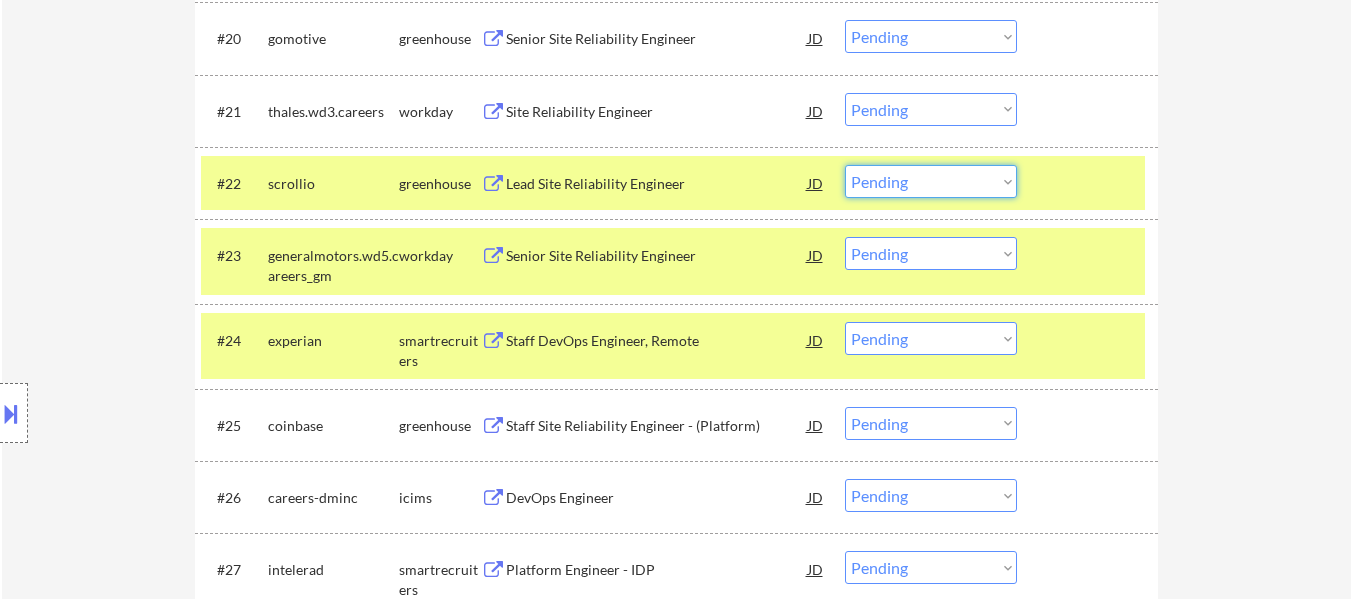 click on "Choose an option... Pending Applied Excluded (Questions) Excluded (Expired) Excluded (Location) Excluded (Bad Match) Excluded (Blocklist) Excluded (Salary) Excluded (Other)" at bounding box center [931, 181] 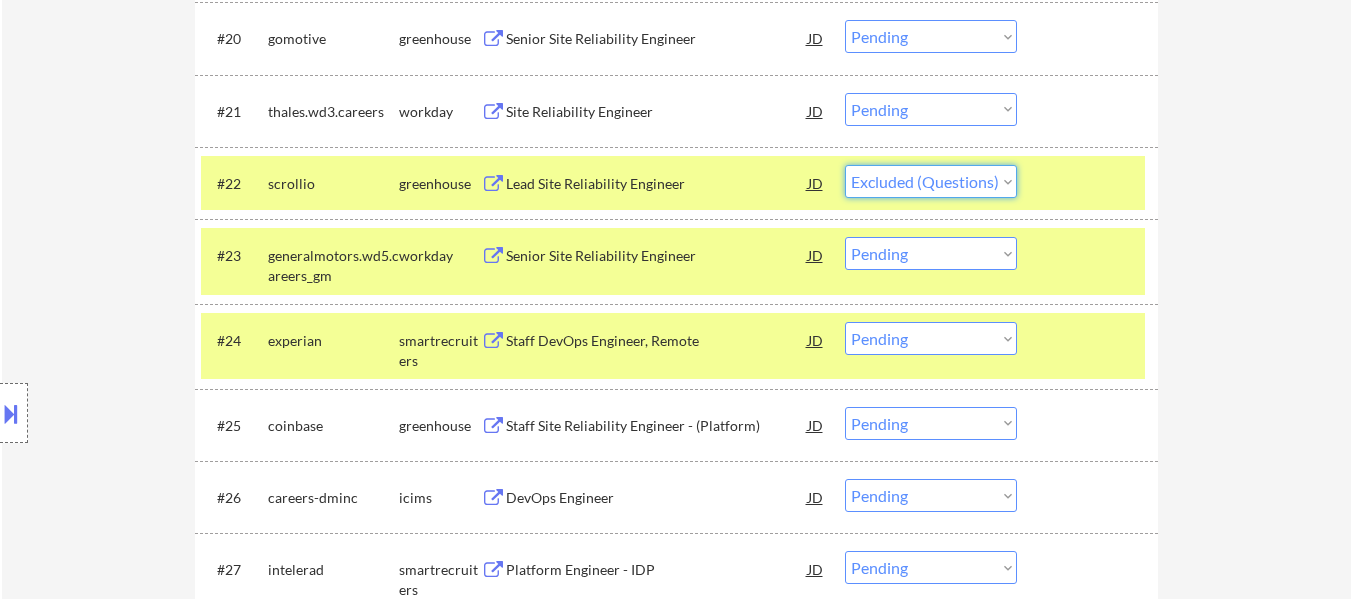 click on "Choose an option... Pending Applied Excluded (Questions) Excluded (Expired) Excluded (Location) Excluded (Bad Match) Excluded (Blocklist) Excluded (Salary) Excluded (Other)" at bounding box center (931, 181) 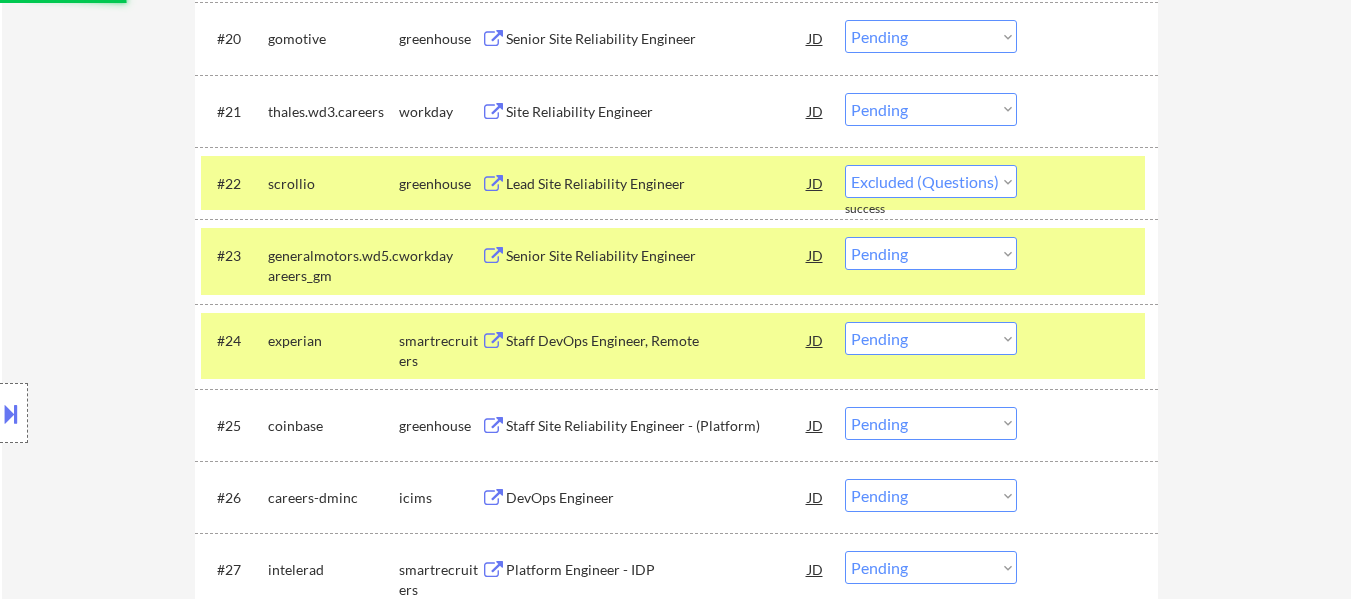 select on ""pending"" 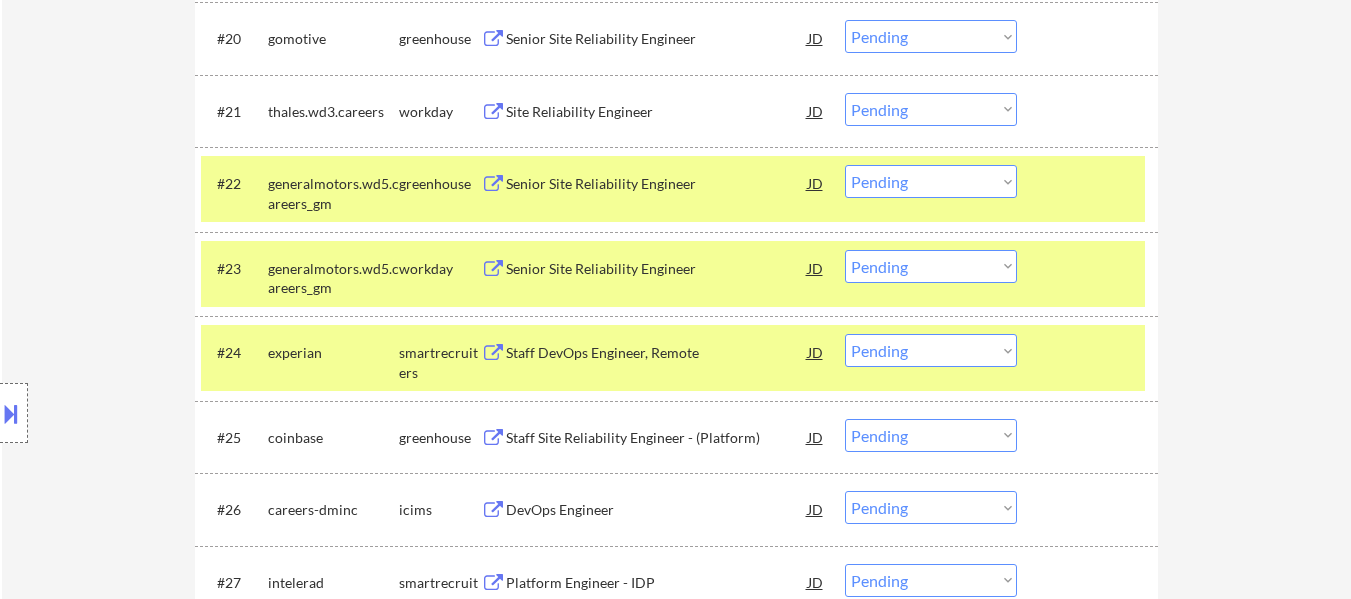 click on "Choose an option... Pending Applied Excluded (Questions) Excluded (Expired) Excluded (Location) Excluded (Bad Match) Excluded (Blocklist) Excluded (Salary) Excluded (Other)" at bounding box center [931, 350] 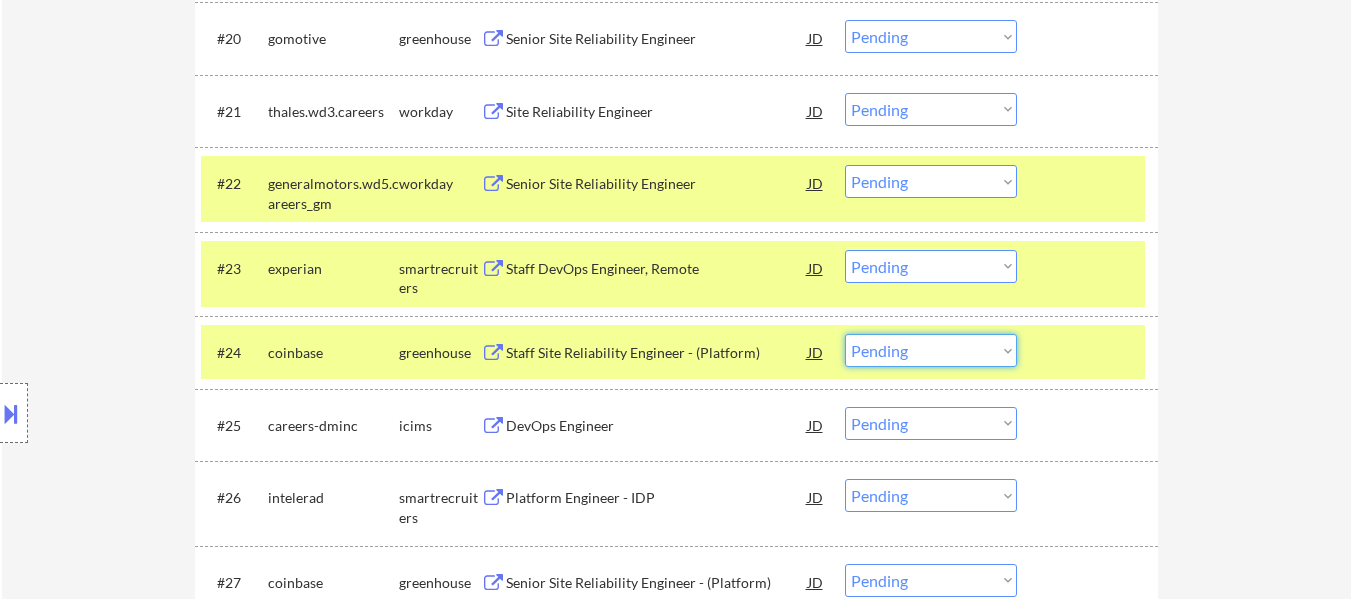 click on "← Return to /applysquad Mailslurp Inbox Job Search Builder [FIRST] [LAST] User Email:  [EMAIL] Application Email:  [EMAIL] Mailslurp Email:  [EMAIL] LinkedIn:   https://www.linkedin.com/in/savex13/
Phone:  [PHONE] Current Location:  [CITY], [STATE] Applies:  150 sent / 200 bought Internal Notes Can work in country of residence?:  yes Squad Notes Minimum salary:  $130,000 Will need Visa to work in that country now/future?:   no Download Resume Add a Job Manually [FIRST]
Ava Labs - Github
Sleeper - Portfolio
ivanti/ClickHouse - Citizenship Applications Pending (658) Excluded (175) Applied (163) All (996) View All Results Back 1 / 7
Next Company ATS Title Status Date Applied #1 group1001wd.wd5.careers workday Senior QA Automation Engineer JD Choose an option... Pending Applied Excluded (Questions) Excluded (Expired) Excluded (Location) Excluded (Bad Match) Excluded (Blocklist) Excluded (Salary) Excluded (Other) Jul 22, 2025" at bounding box center (676, 2154) 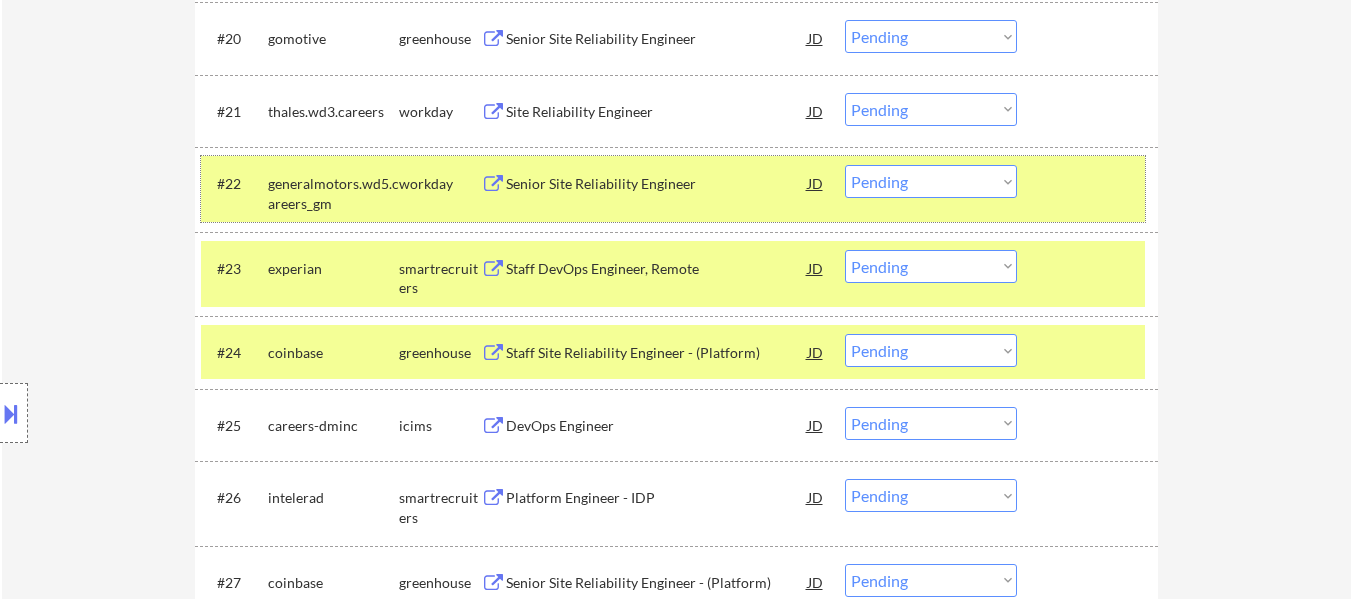 click at bounding box center [1090, 183] 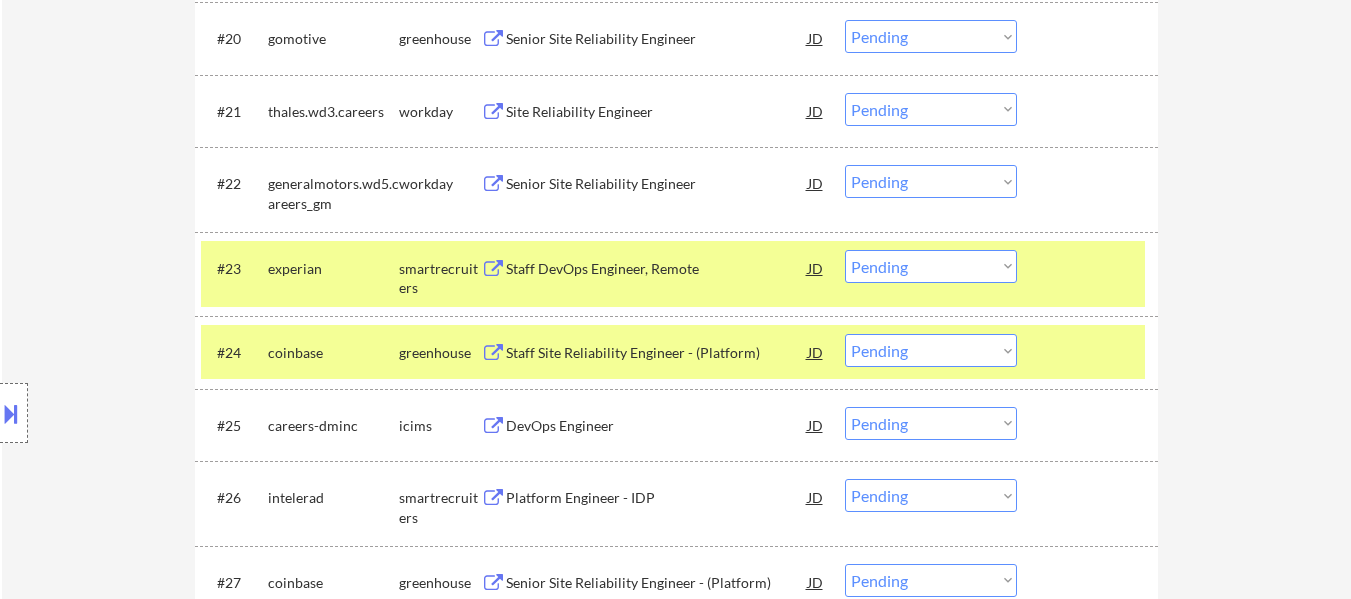 click at bounding box center [1090, 268] 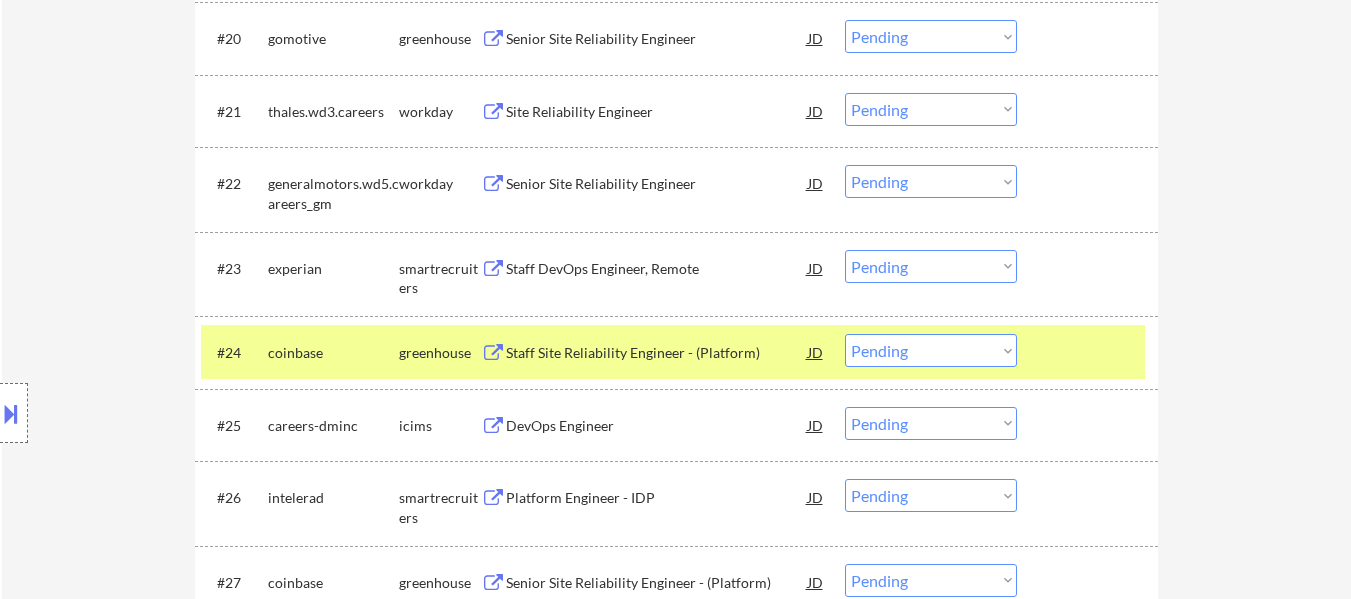 click on "#24 coinbase greenhouse Staff Site Reliability Engineer - (Platform)  JD Choose an option... Pending Applied Excluded (Questions) Excluded (Expired) Excluded (Location) Excluded (Bad Match) Excluded (Blocklist) Excluded (Salary) Excluded (Other)" at bounding box center [676, 352] 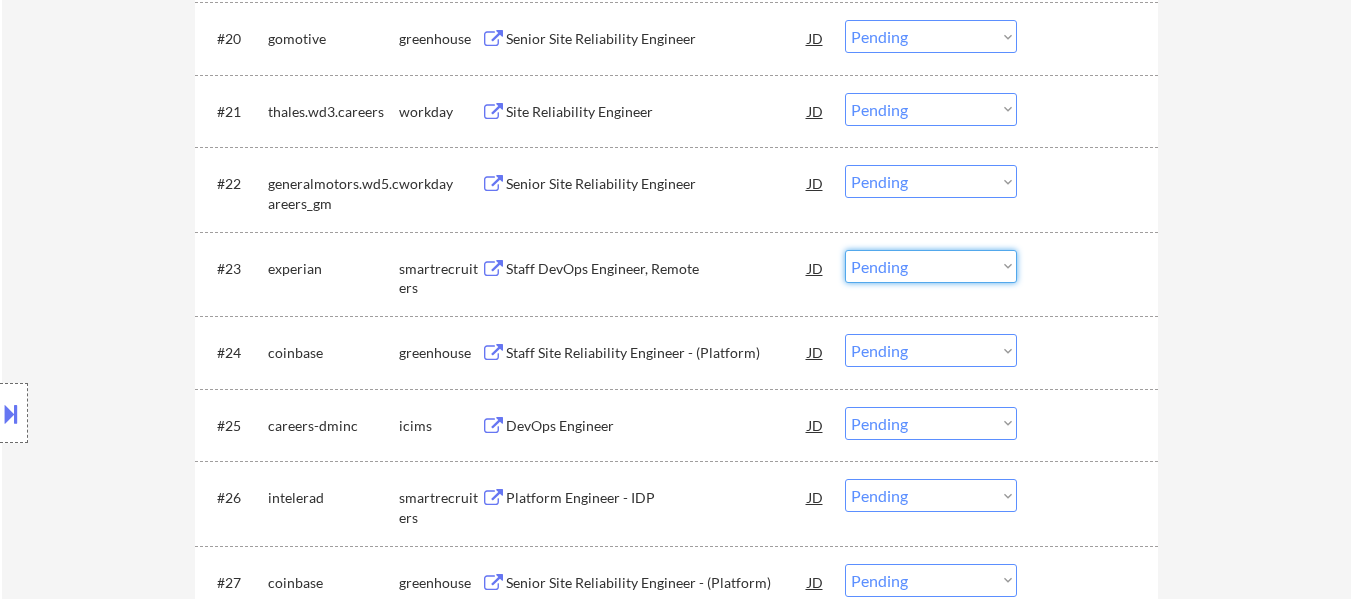 click on "Choose an option... Pending Applied Excluded (Questions) Excluded (Expired) Excluded (Location) Excluded (Bad Match) Excluded (Blocklist) Excluded (Salary) Excluded (Other)" at bounding box center (931, 266) 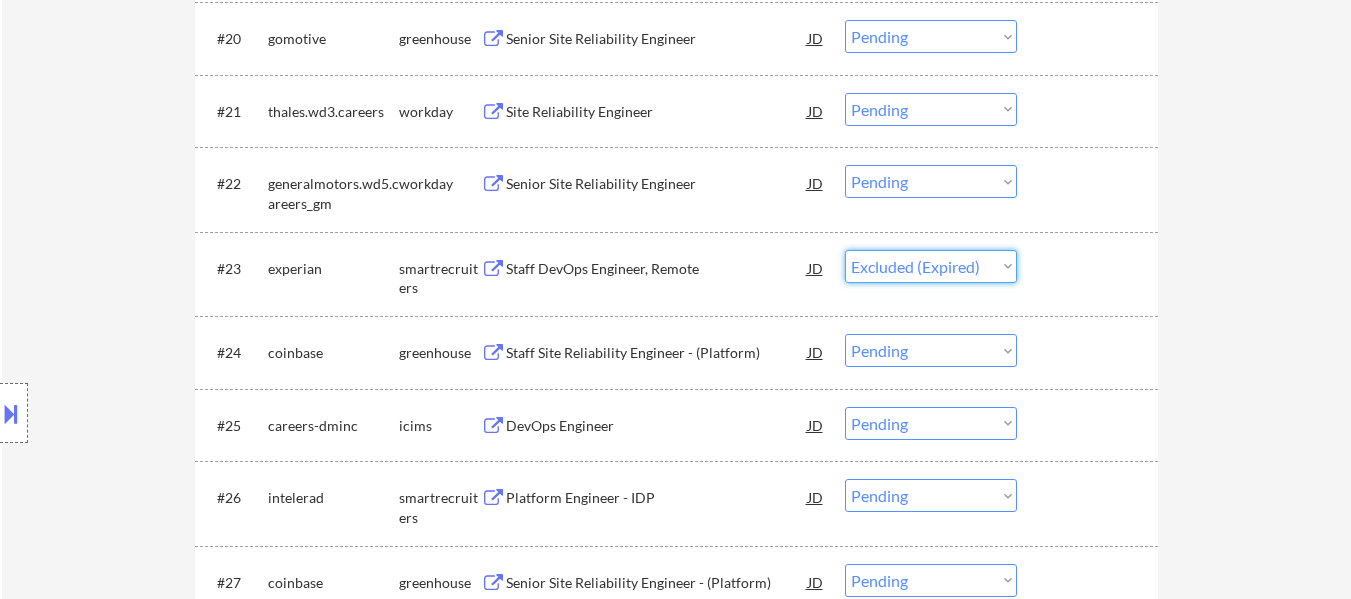 click on "Choose an option... Pending Applied Excluded (Questions) Excluded (Expired) Excluded (Location) Excluded (Bad Match) Excluded (Blocklist) Excluded (Salary) Excluded (Other)" at bounding box center (931, 266) 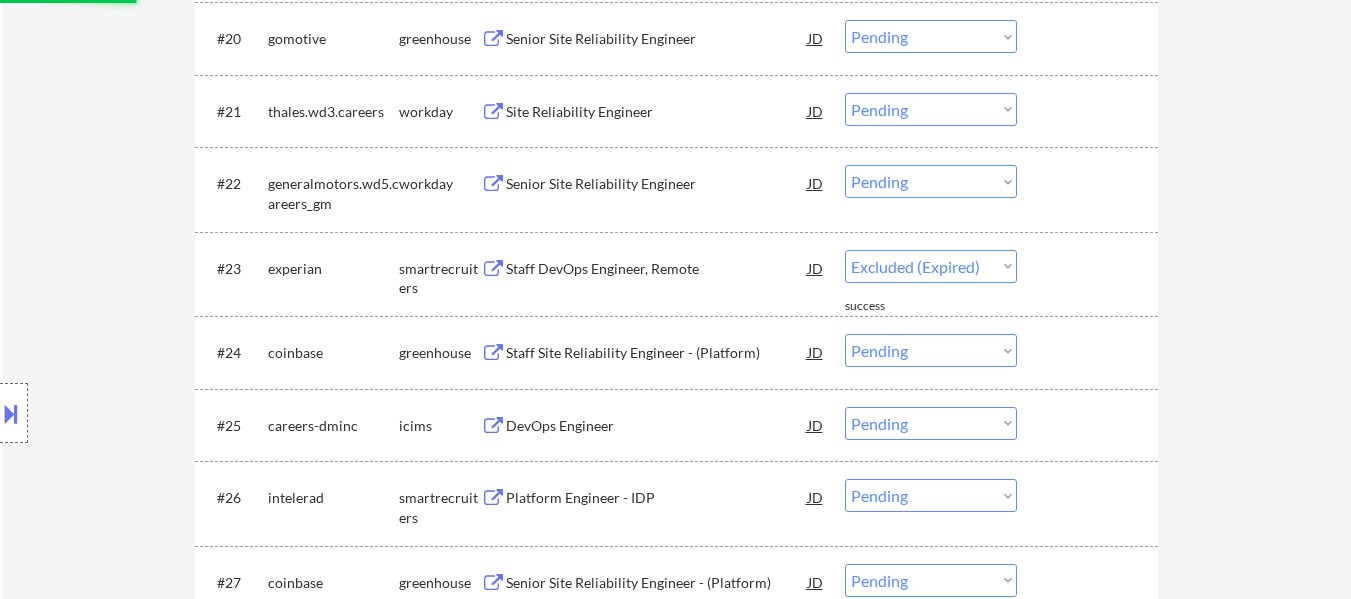 select on ""pending"" 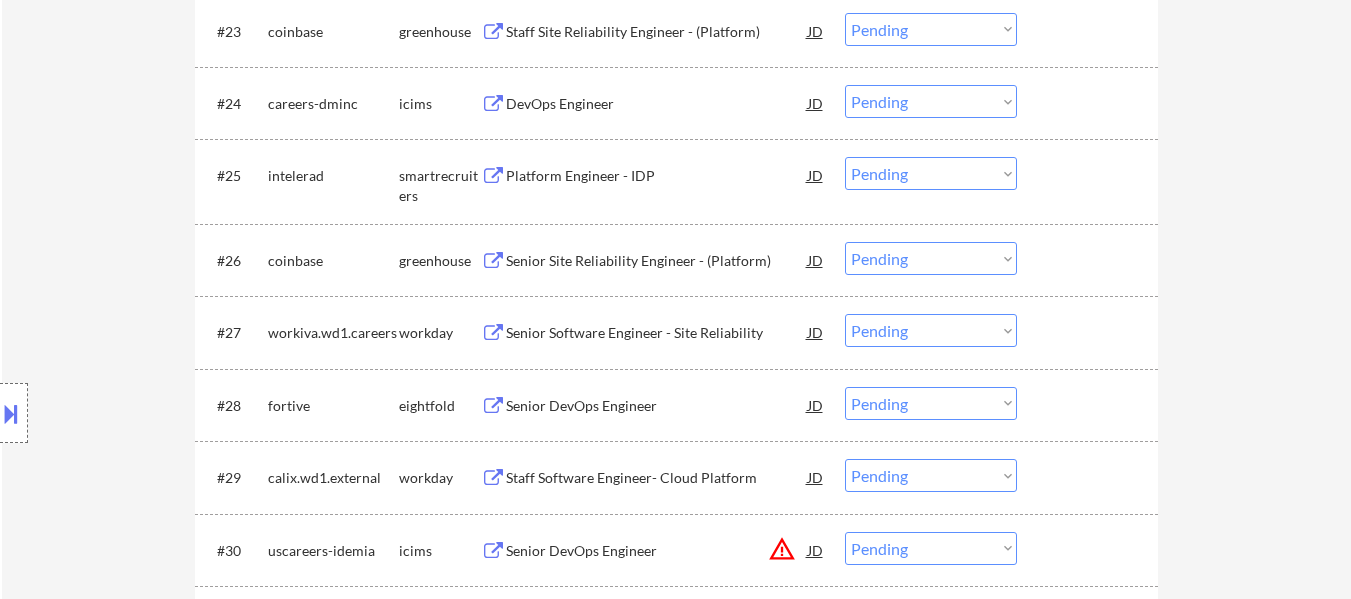 scroll, scrollTop: 2442, scrollLeft: 0, axis: vertical 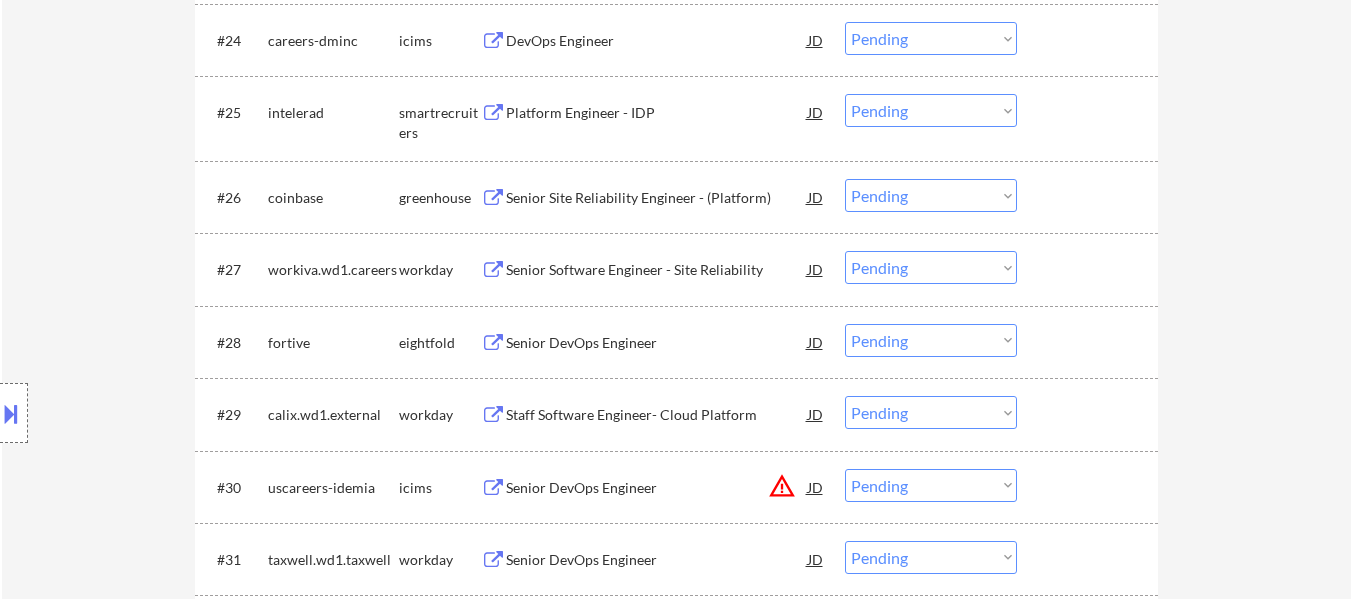 click at bounding box center (493, 113) 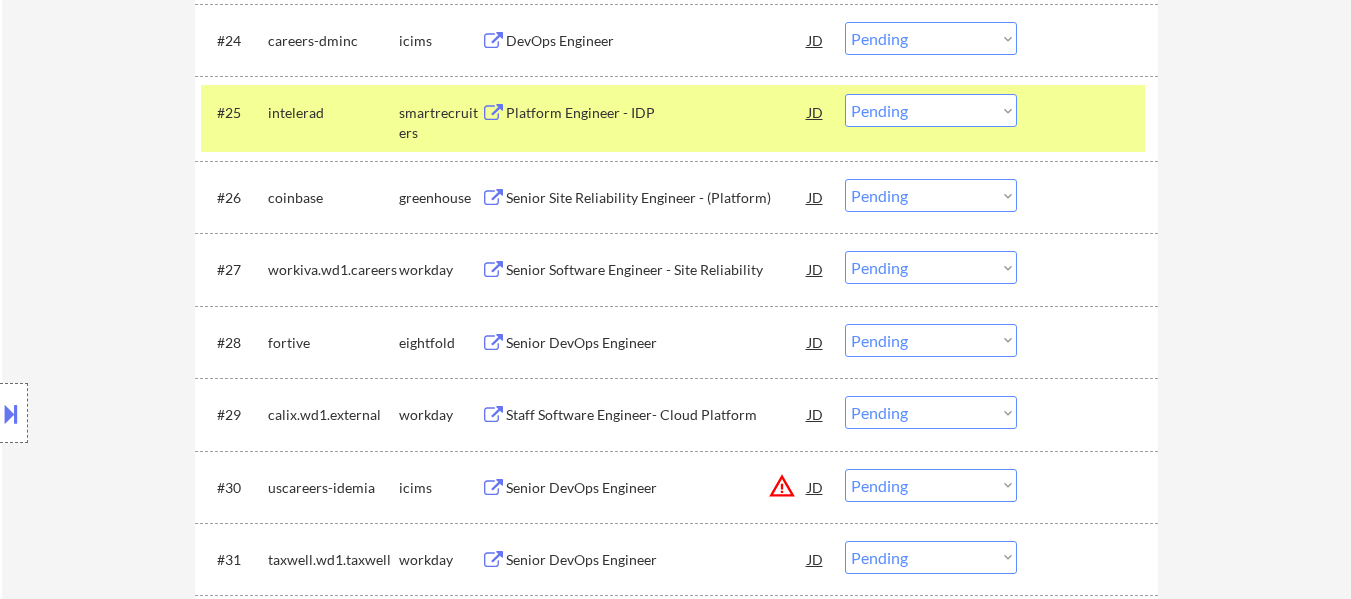 click on "Choose an option... Pending Applied Excluded (Questions) Excluded (Expired) Excluded (Location) Excluded (Bad Match) Excluded (Blocklist) Excluded (Salary) Excluded (Other)" at bounding box center [931, 110] 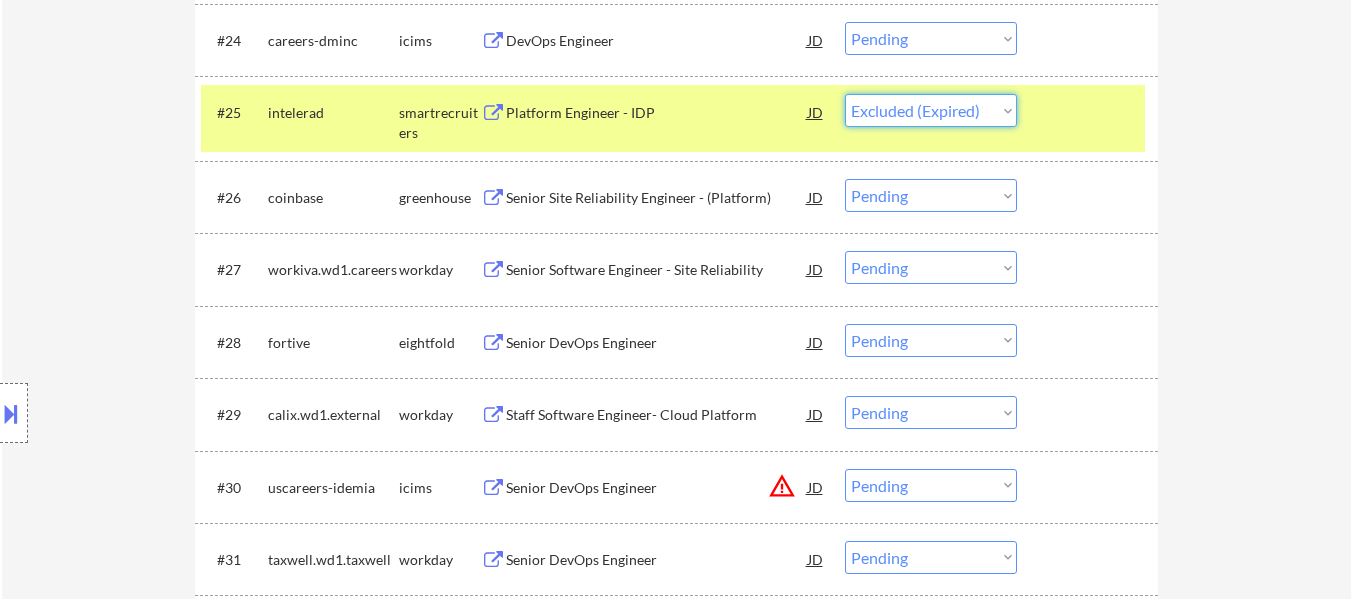 click on "Choose an option... Pending Applied Excluded (Questions) Excluded (Expired) Excluded (Location) Excluded (Bad Match) Excluded (Blocklist) Excluded (Salary) Excluded (Other)" at bounding box center [931, 110] 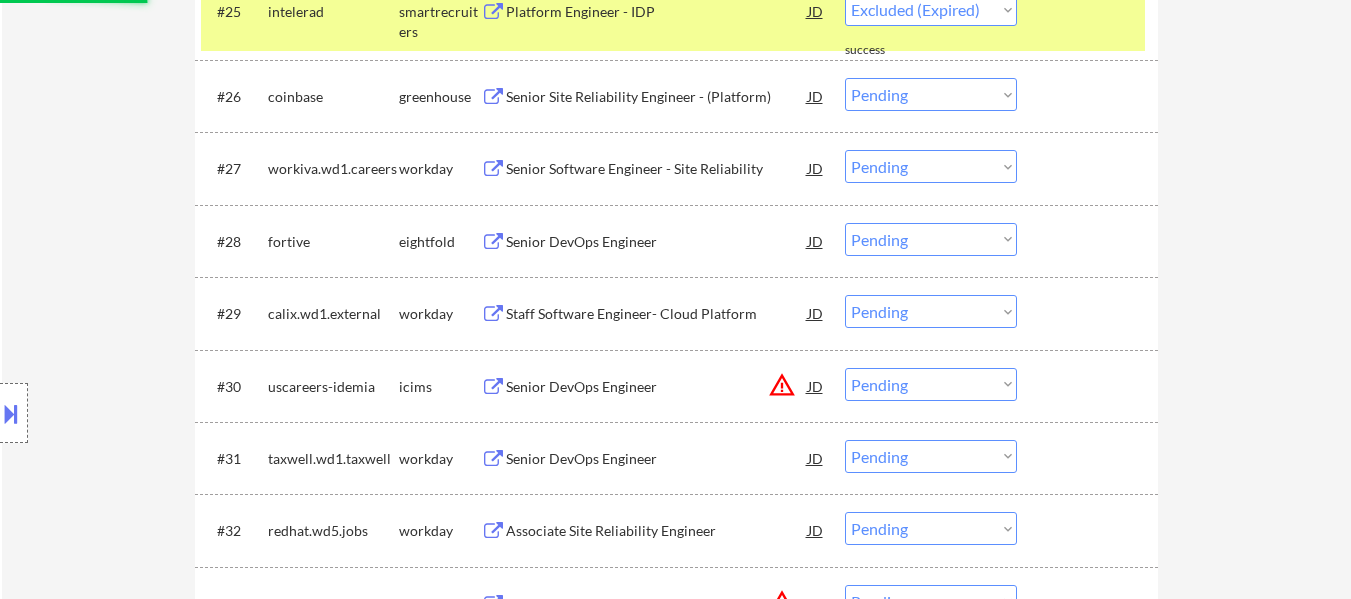 scroll, scrollTop: 2642, scrollLeft: 0, axis: vertical 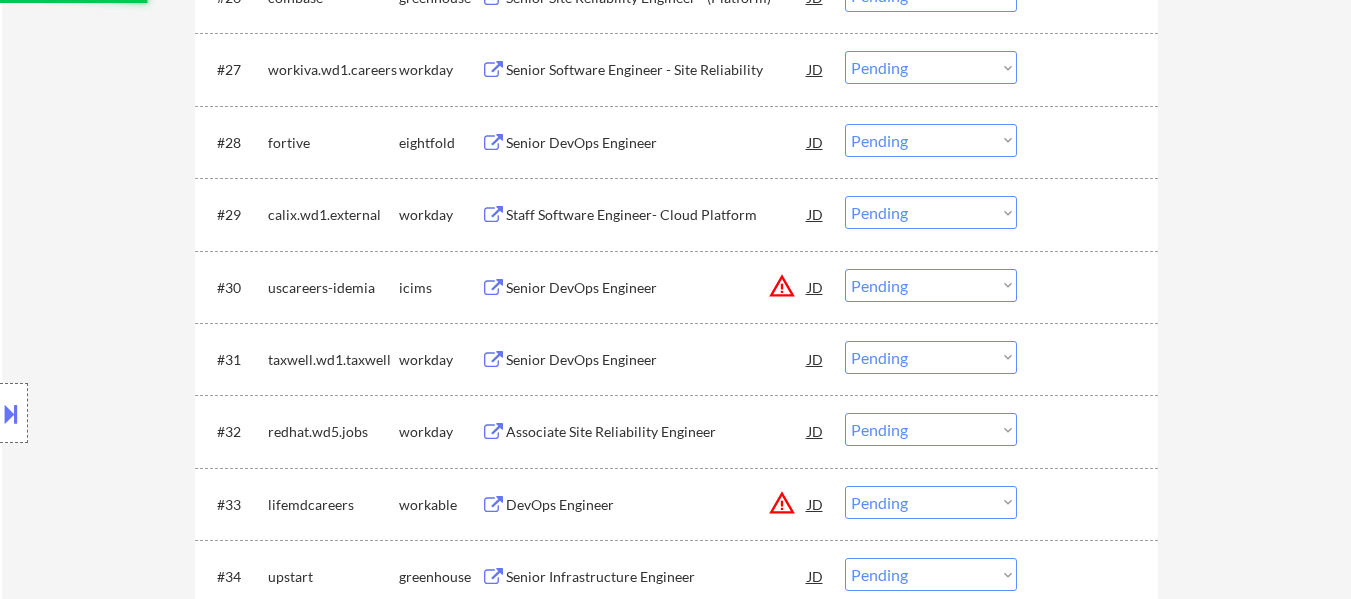 select on ""pending"" 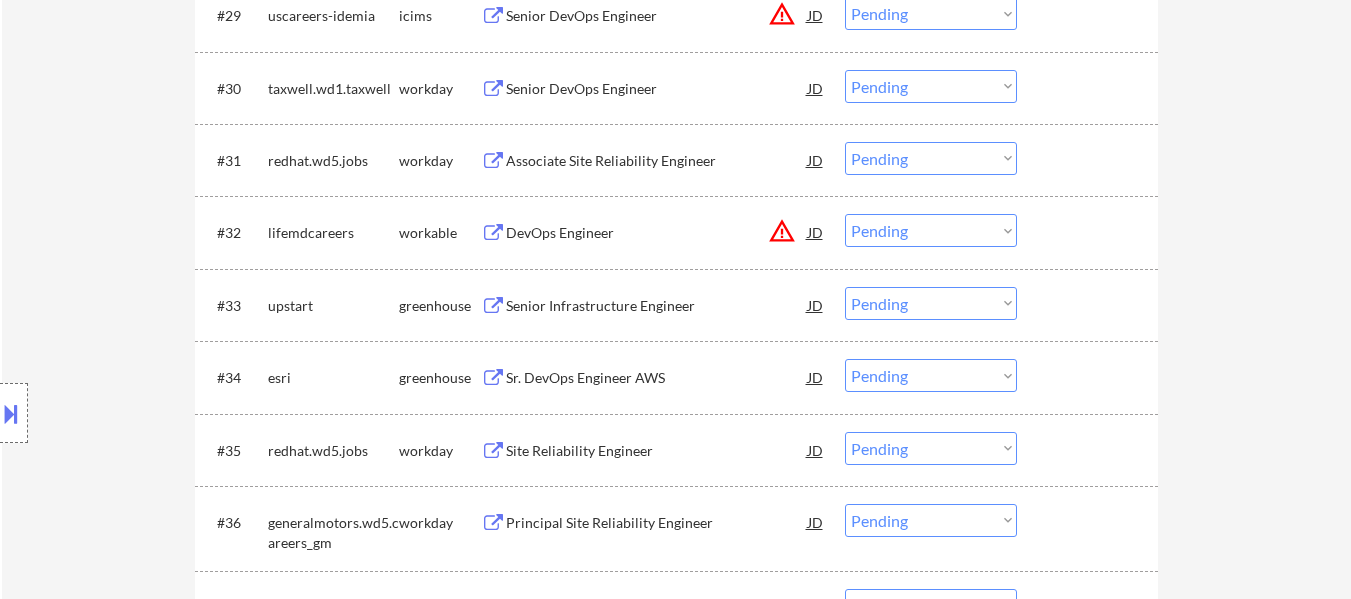 scroll, scrollTop: 2842, scrollLeft: 0, axis: vertical 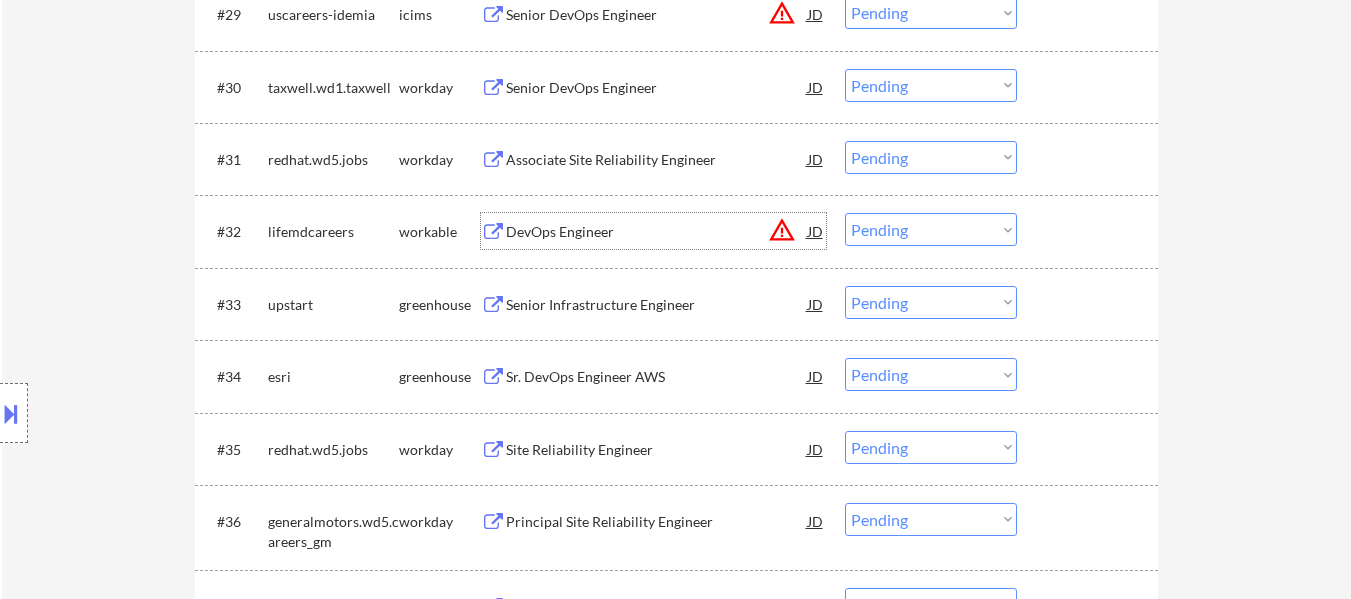 click on "#32 lifemdcareers workable DevOps Engineer JD warning_amber Choose an option... Pending Applied Excluded (Questions) Excluded (Expired) Excluded (Location) Excluded (Bad Match) Excluded (Blocklist) Excluded (Salary) Excluded (Other)" at bounding box center (673, 231) 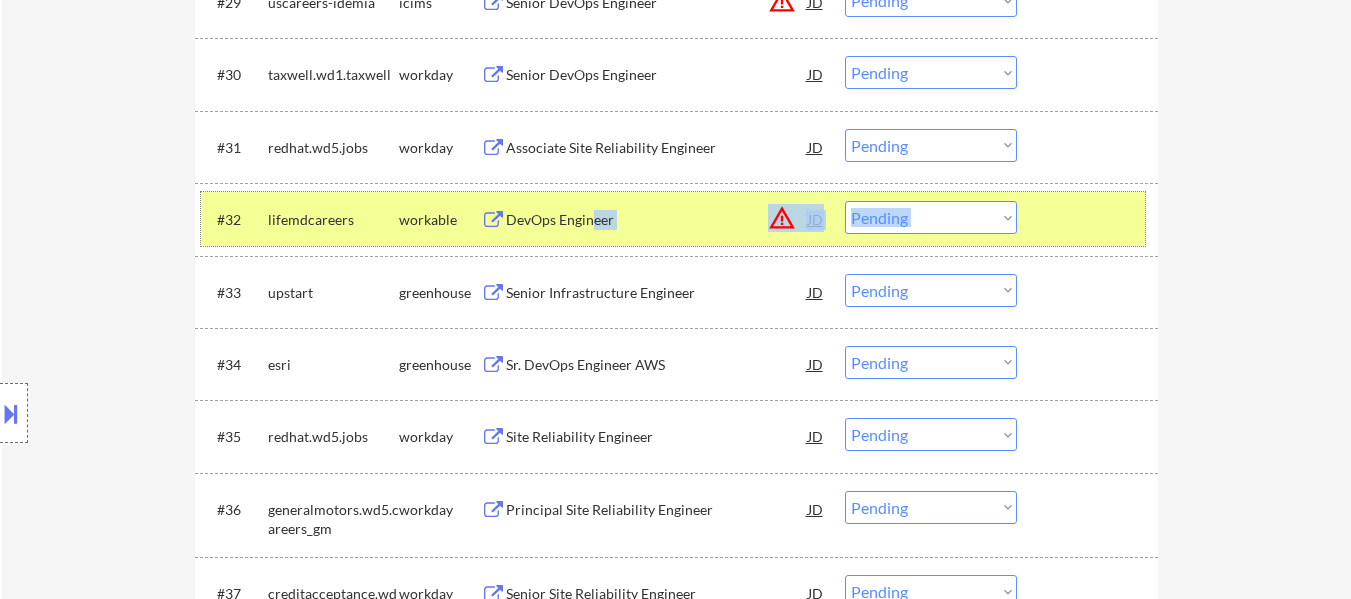 click on "#32 lifemdcareers workable DevOps Engineer JD warning_amber Choose an option... Pending Applied Excluded (Questions) Excluded (Expired) Excluded (Location) Excluded (Bad Match) Excluded (Blocklist) Excluded (Salary) Excluded (Other)" at bounding box center [673, 219] 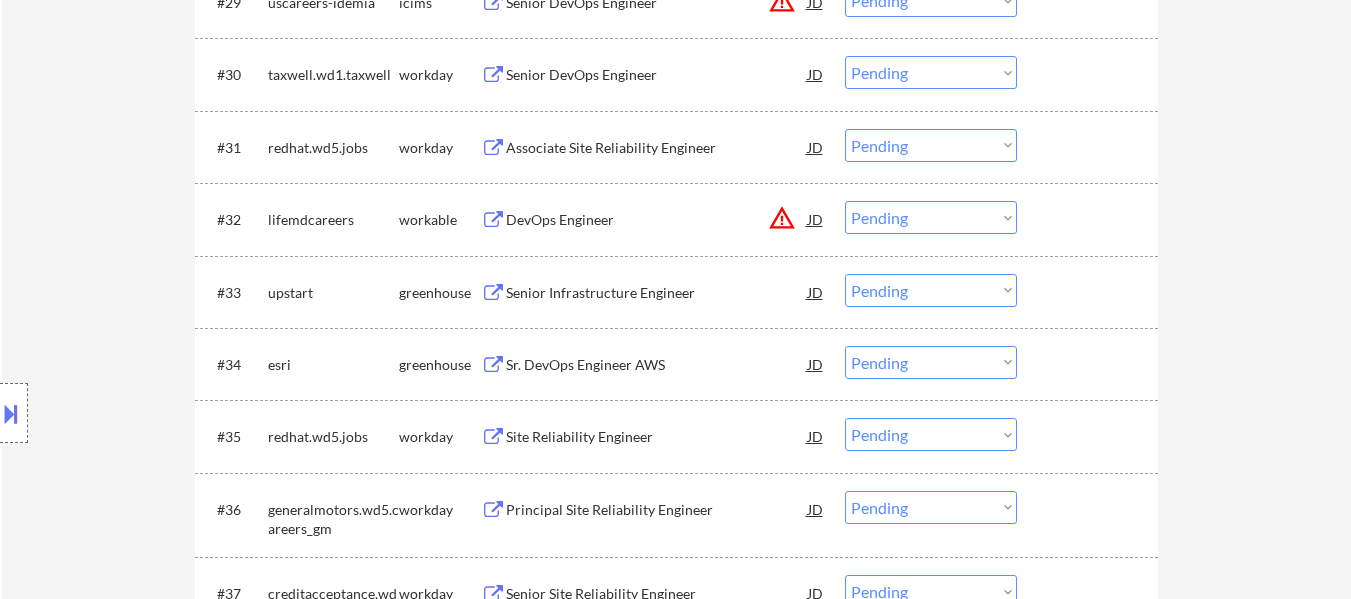 click on "DevOps Engineer" at bounding box center [657, 219] 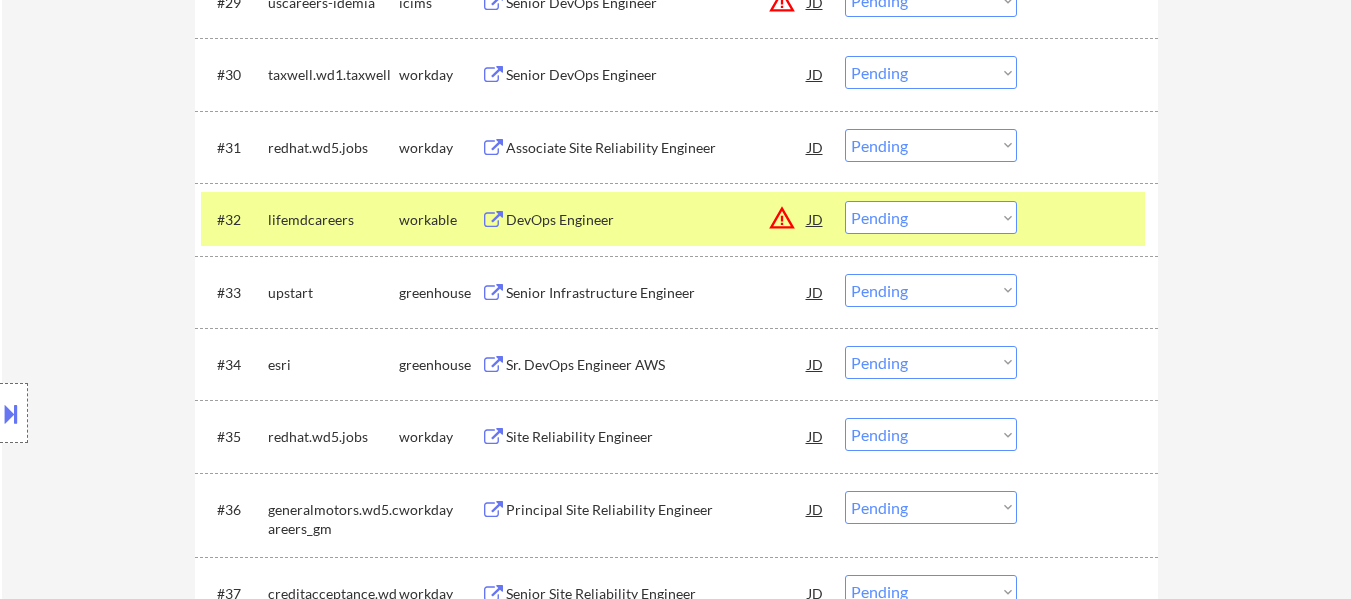 click on "Choose an option... Pending Applied Excluded (Questions) Excluded (Expired) Excluded (Location) Excluded (Bad Match) Excluded (Blocklist) Excluded (Salary) Excluded (Other)" at bounding box center (931, 217) 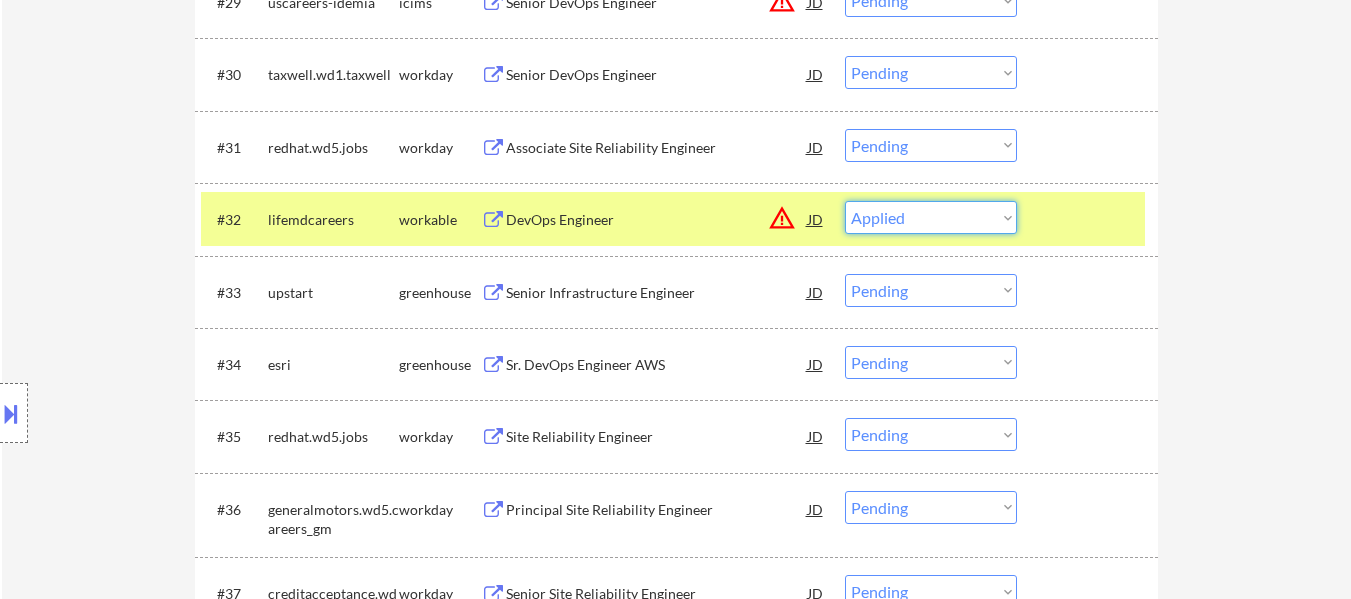 click on "Choose an option... Pending Applied Excluded (Questions) Excluded (Expired) Excluded (Location) Excluded (Bad Match) Excluded (Blocklist) Excluded (Salary) Excluded (Other)" at bounding box center [931, 217] 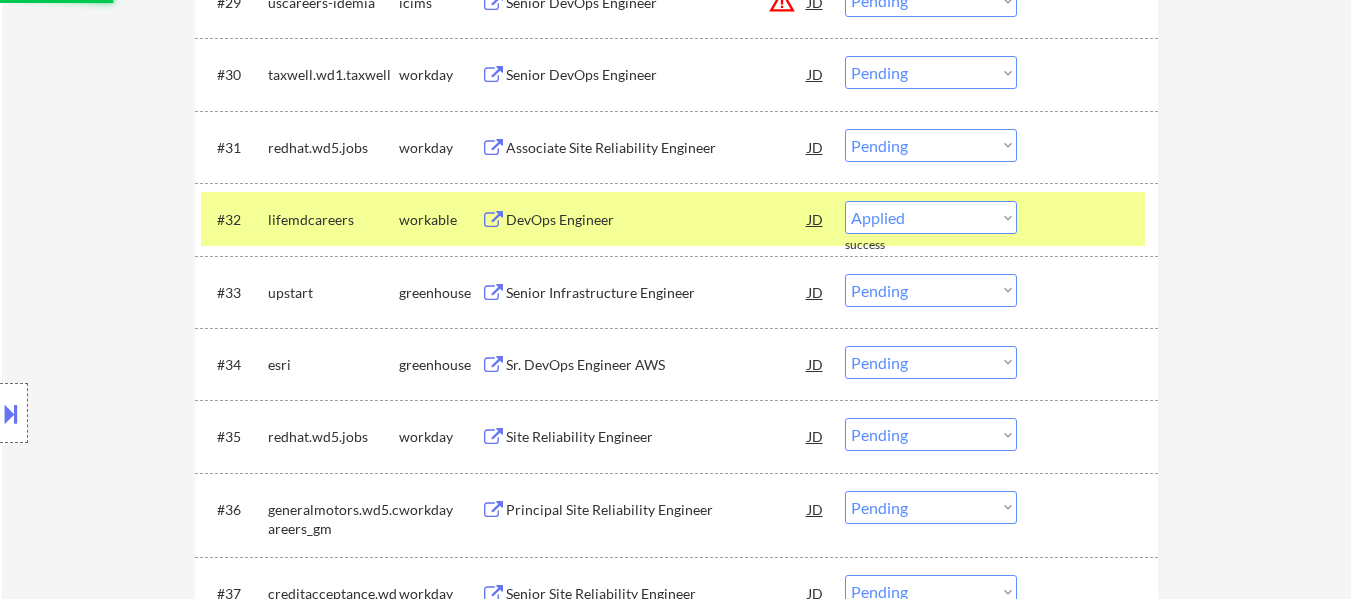 select on ""pending"" 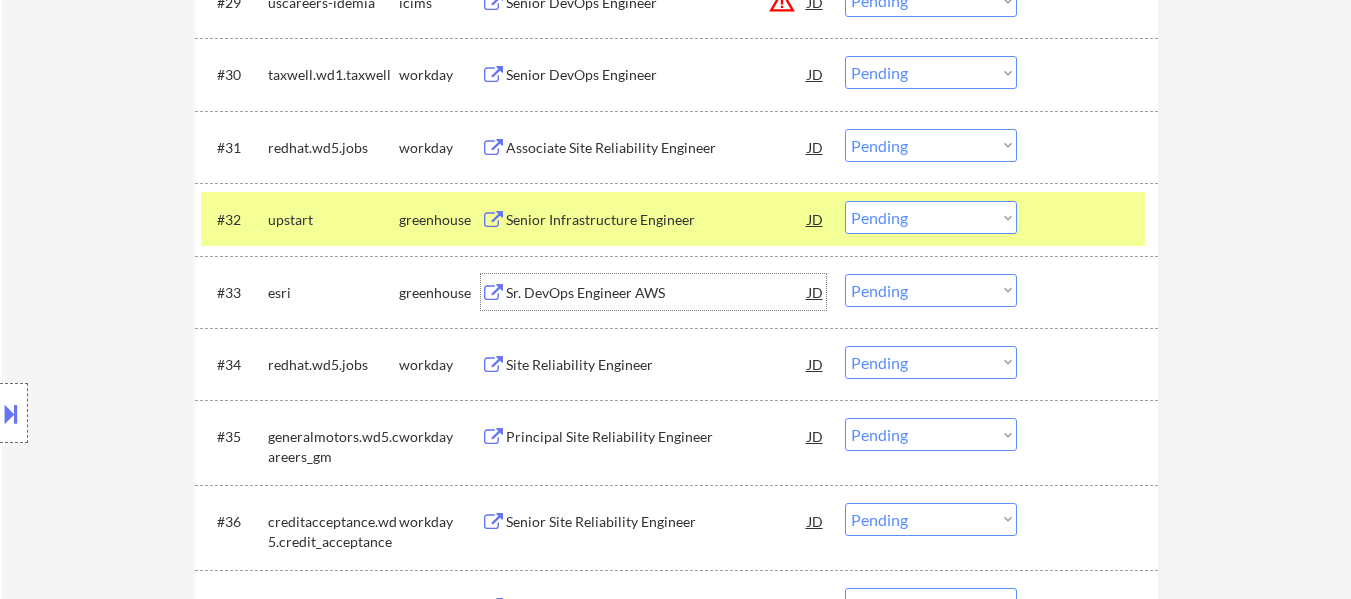 click on "Sr. DevOps Engineer AWS" at bounding box center (657, 293) 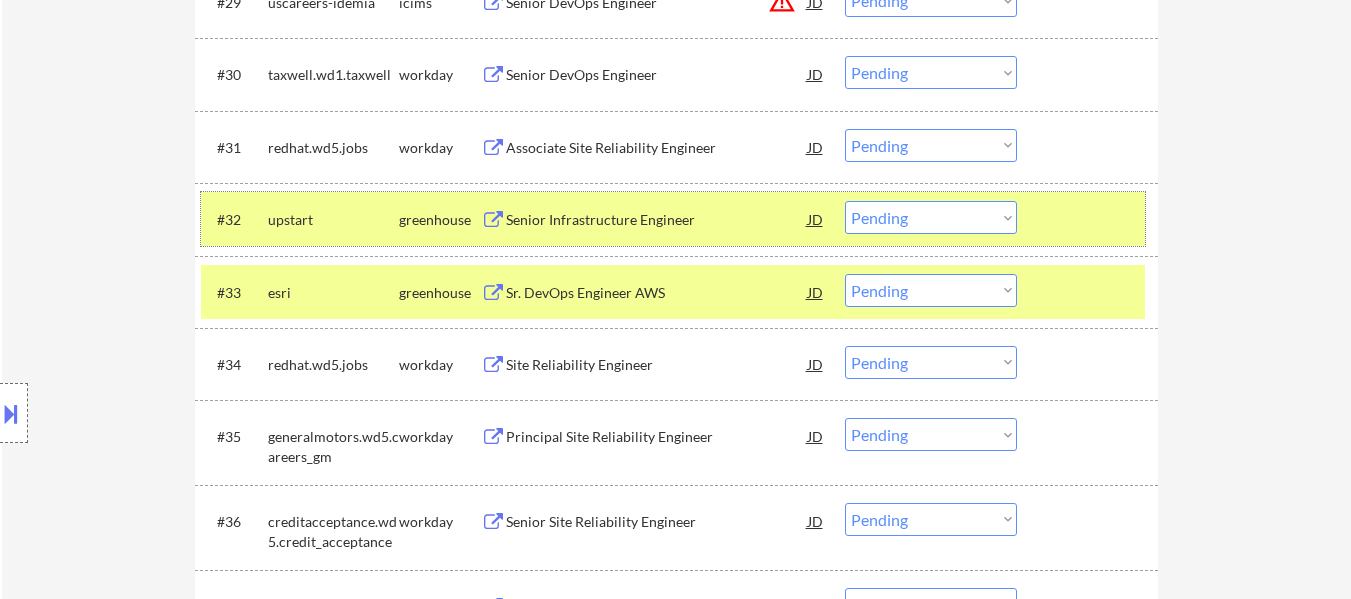 click at bounding box center (1090, 219) 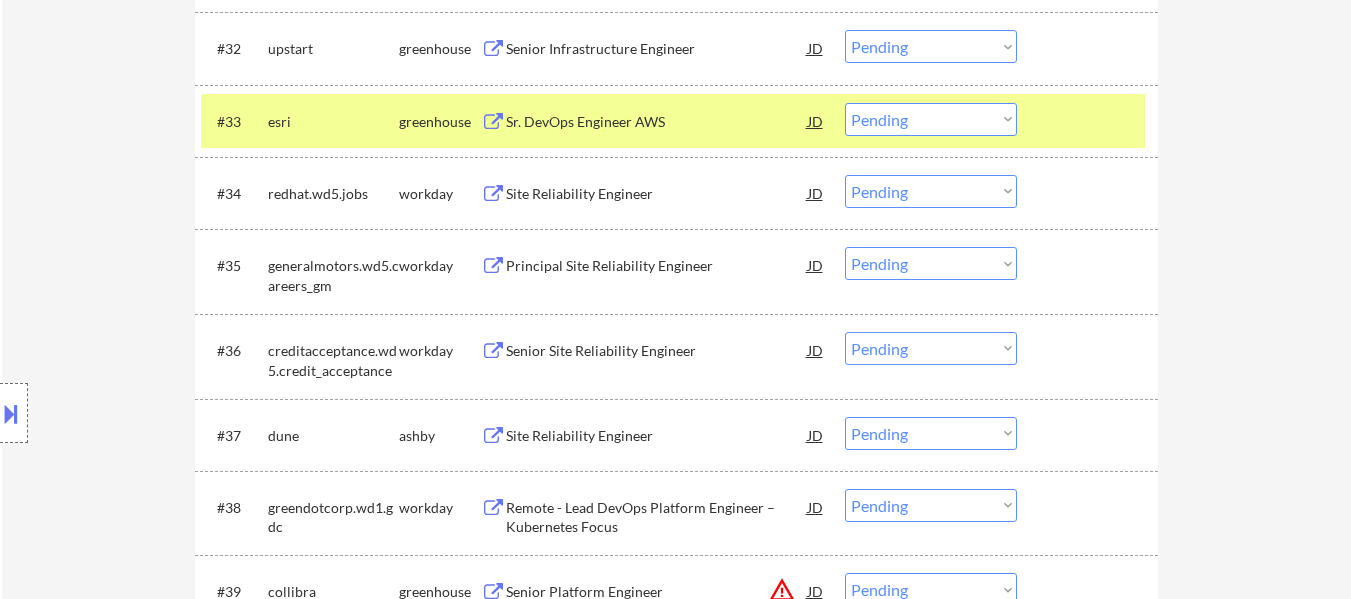 scroll, scrollTop: 3042, scrollLeft: 0, axis: vertical 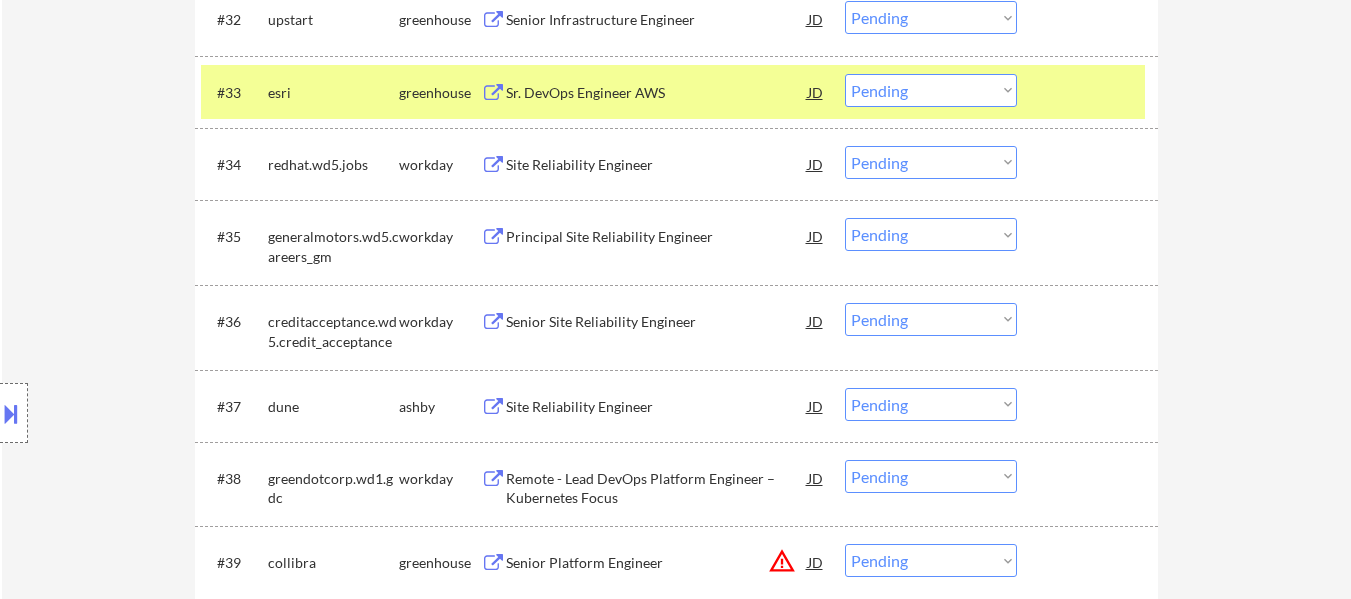 click on "Site Reliability Engineer" at bounding box center (657, 407) 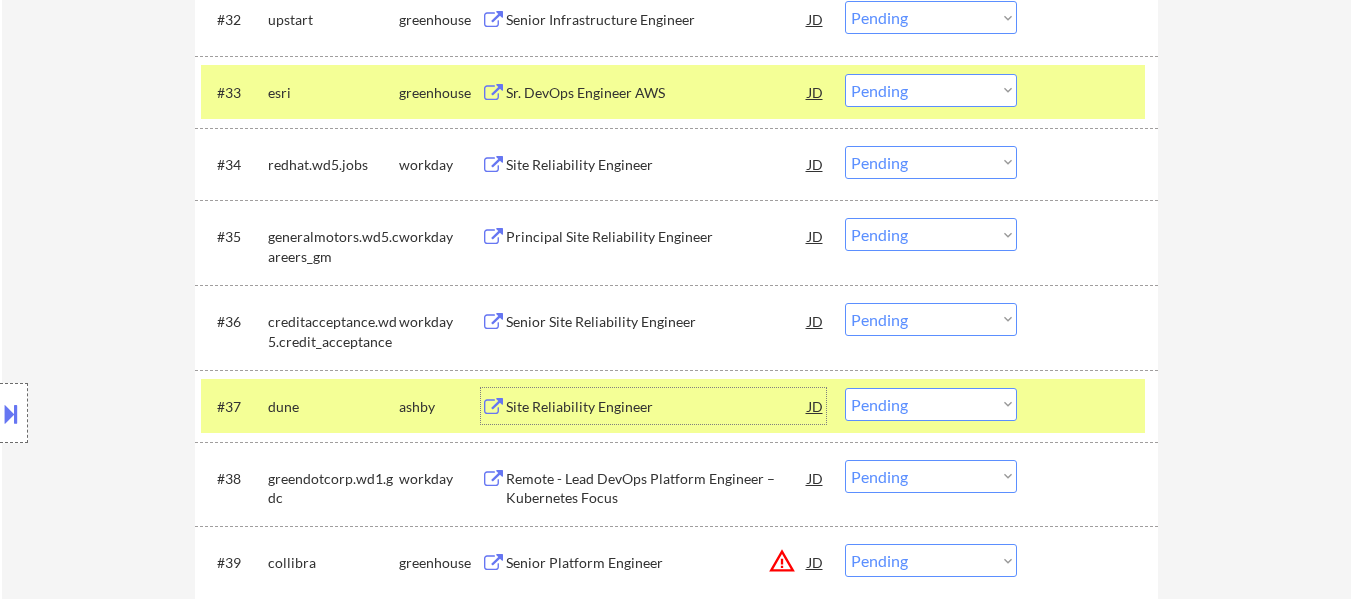 click on "Choose an option... Pending Applied Excluded (Questions) Excluded (Expired) Excluded (Location) Excluded (Bad Match) Excluded (Blocklist) Excluded (Salary) Excluded (Other)" at bounding box center [931, 90] 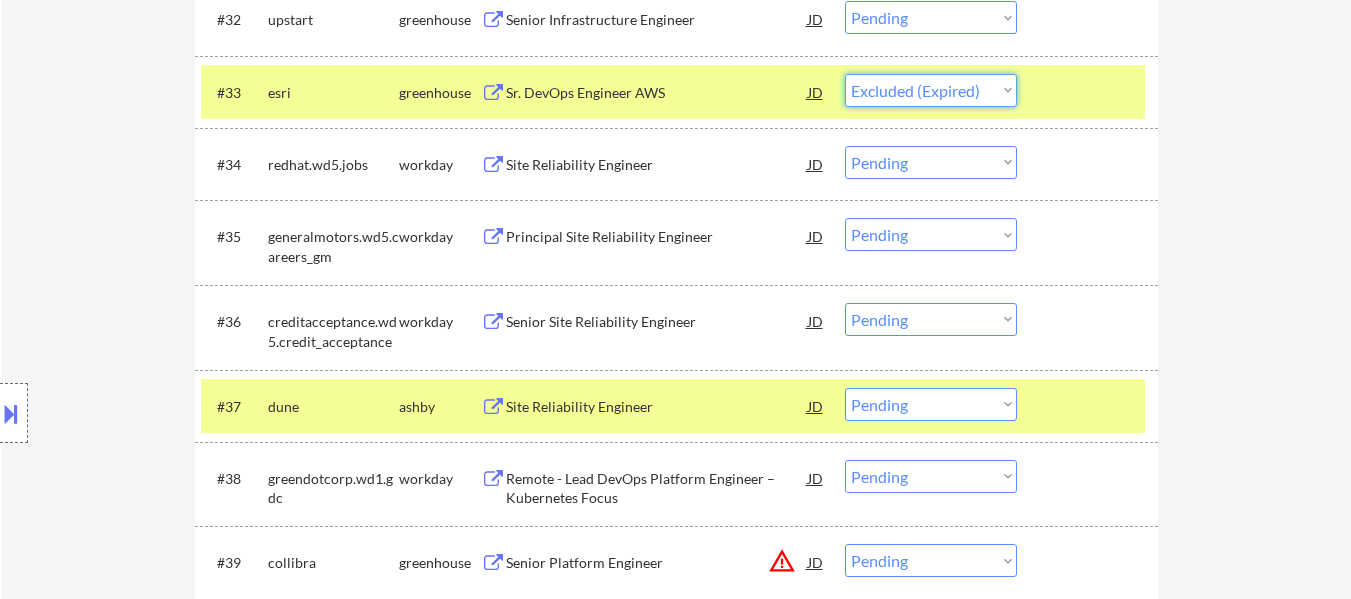 click on "Choose an option... Pending Applied Excluded (Questions) Excluded (Expired) Excluded (Location) Excluded (Bad Match) Excluded (Blocklist) Excluded (Salary) Excluded (Other)" at bounding box center [931, 90] 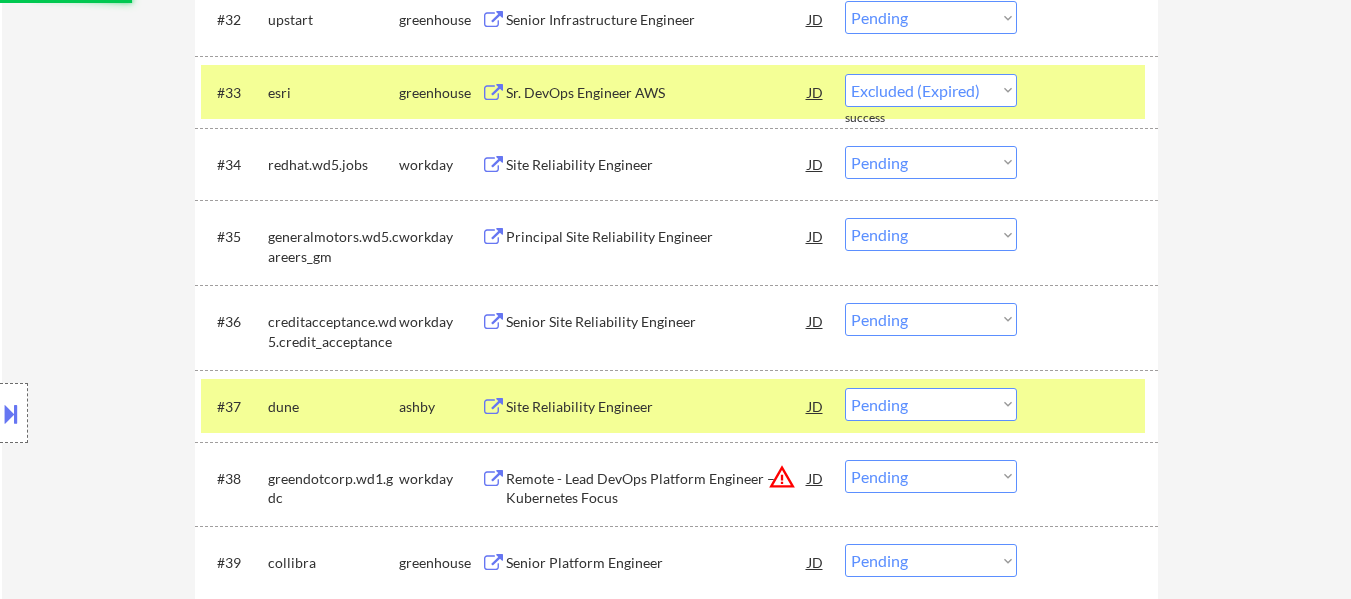 select on ""pending"" 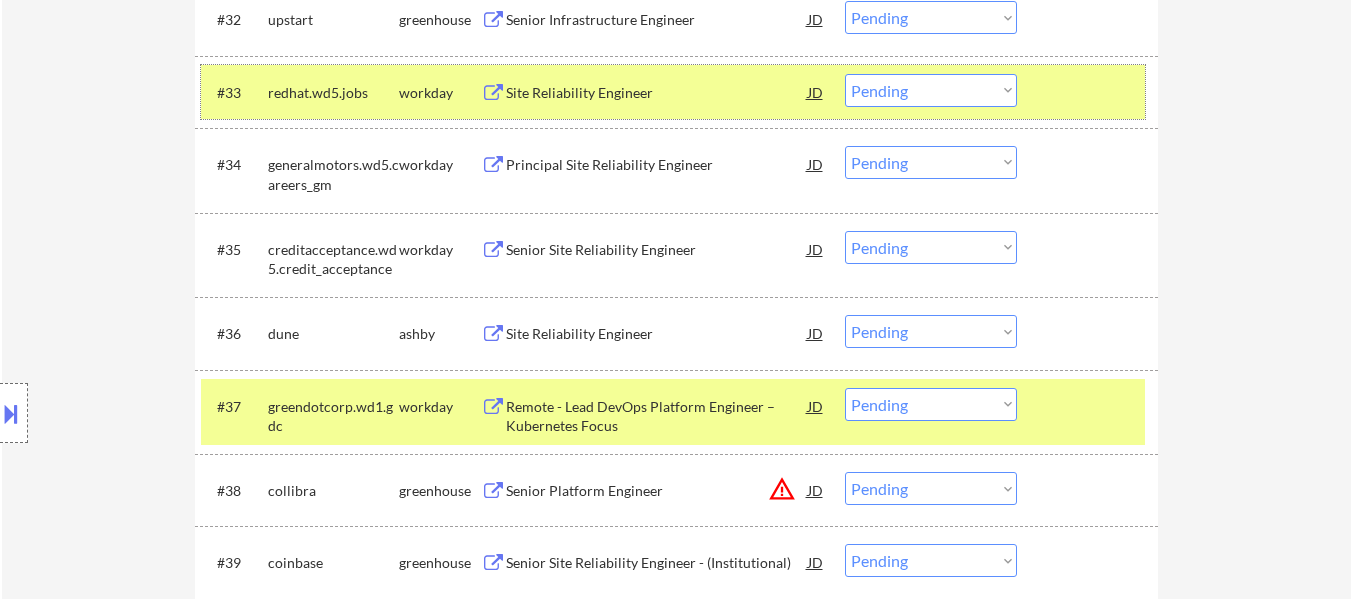 click at bounding box center (1090, 92) 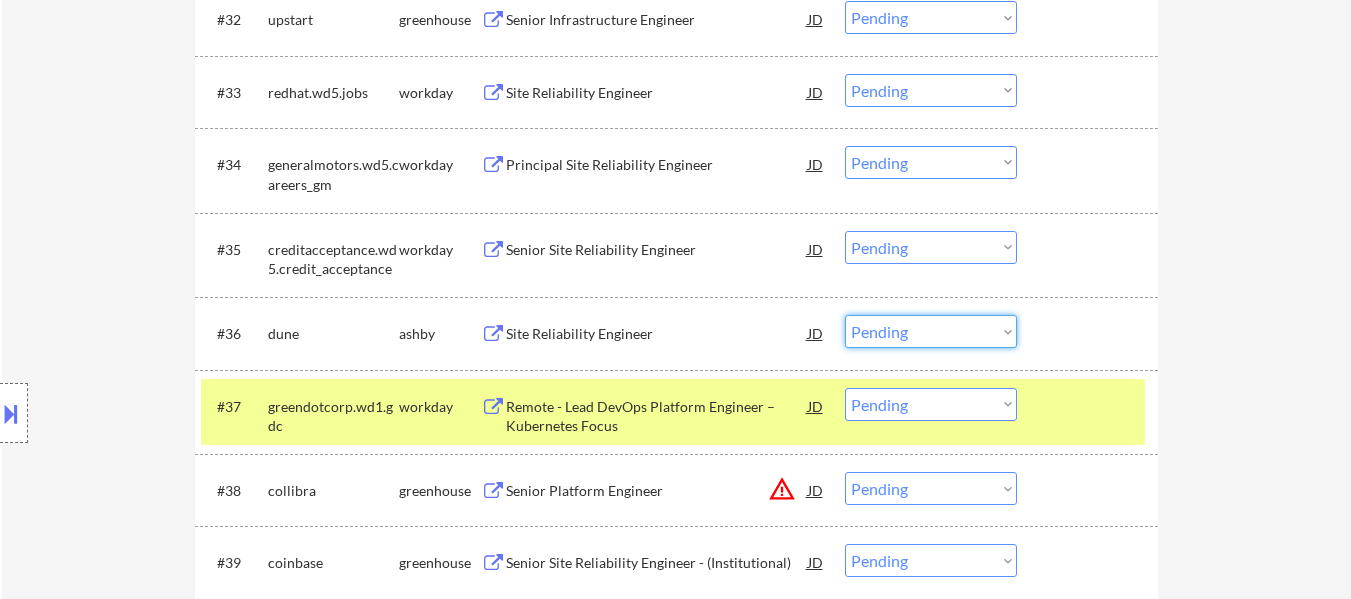 click on "Choose an option... Pending Applied Excluded (Questions) Excluded (Expired) Excluded (Location) Excluded (Bad Match) Excluded (Blocklist) Excluded (Salary) Excluded (Other)" at bounding box center [931, 331] 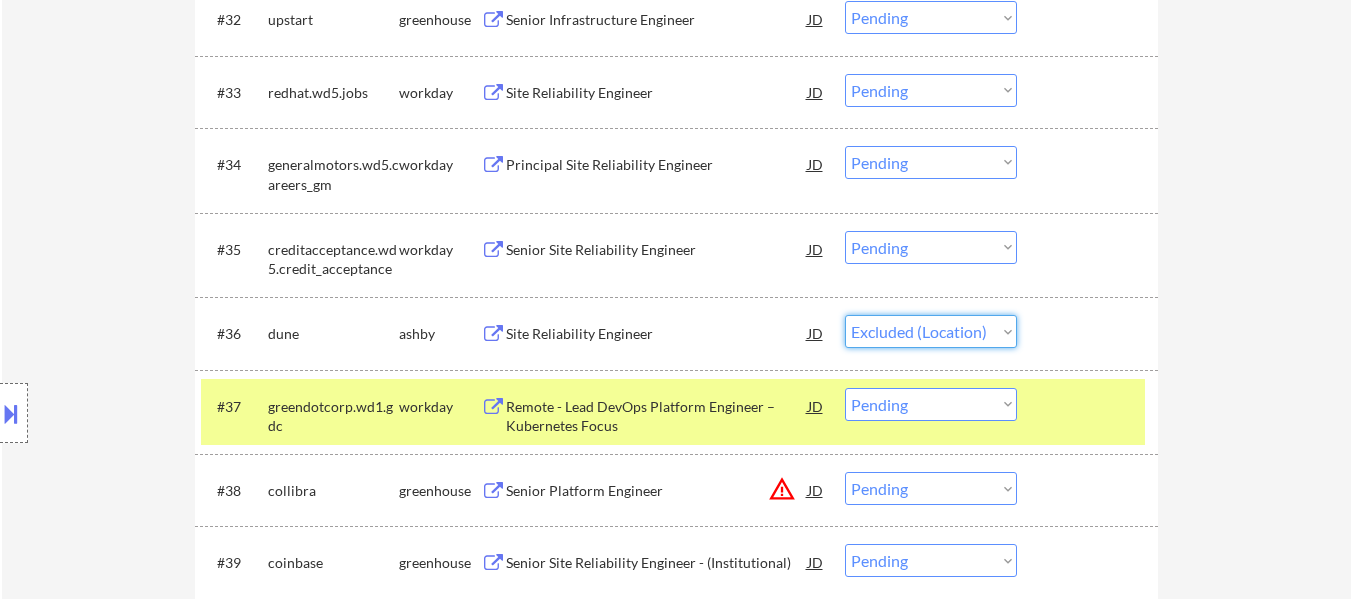 click on "Choose an option... Pending Applied Excluded (Questions) Excluded (Expired) Excluded (Location) Excluded (Bad Match) Excluded (Blocklist) Excluded (Salary) Excluded (Other)" at bounding box center (931, 331) 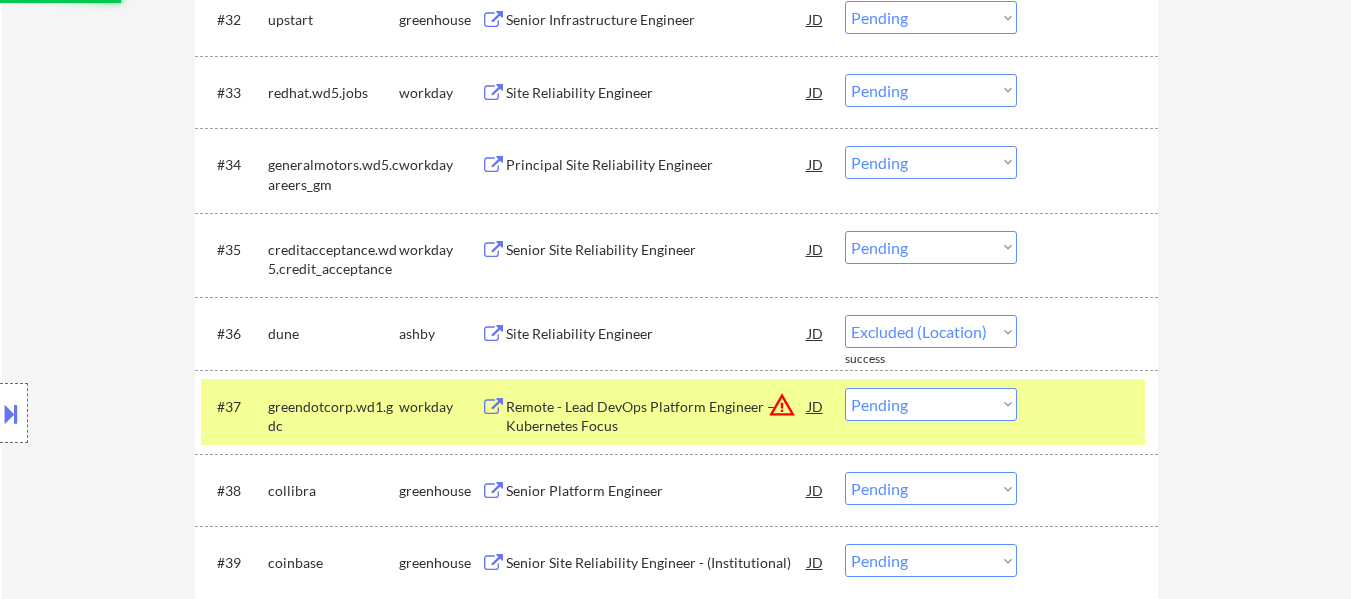 select on ""pending"" 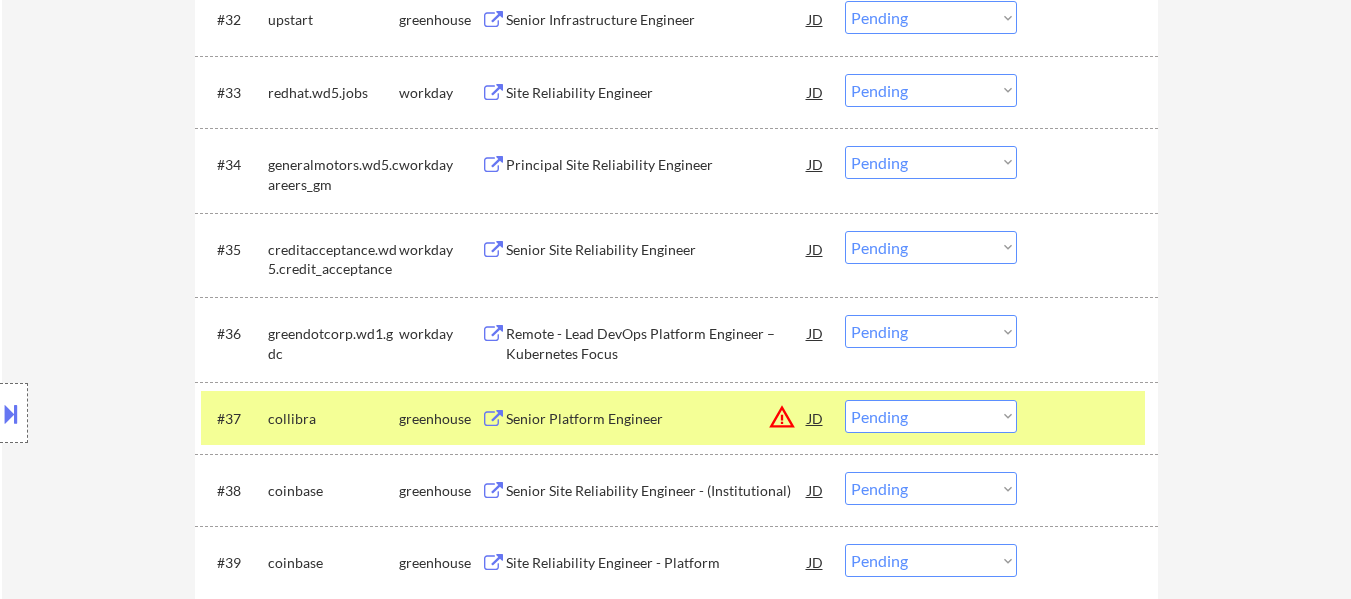 click at bounding box center (1090, 418) 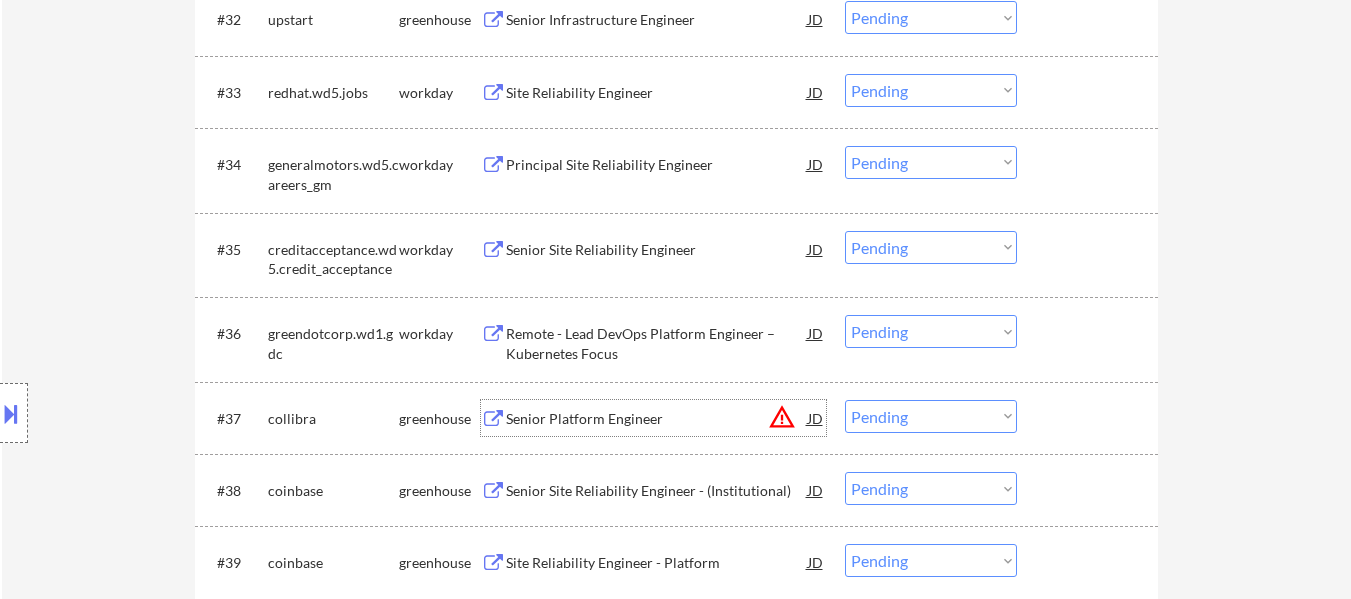 click on "Senior Platform Engineer" at bounding box center [657, 418] 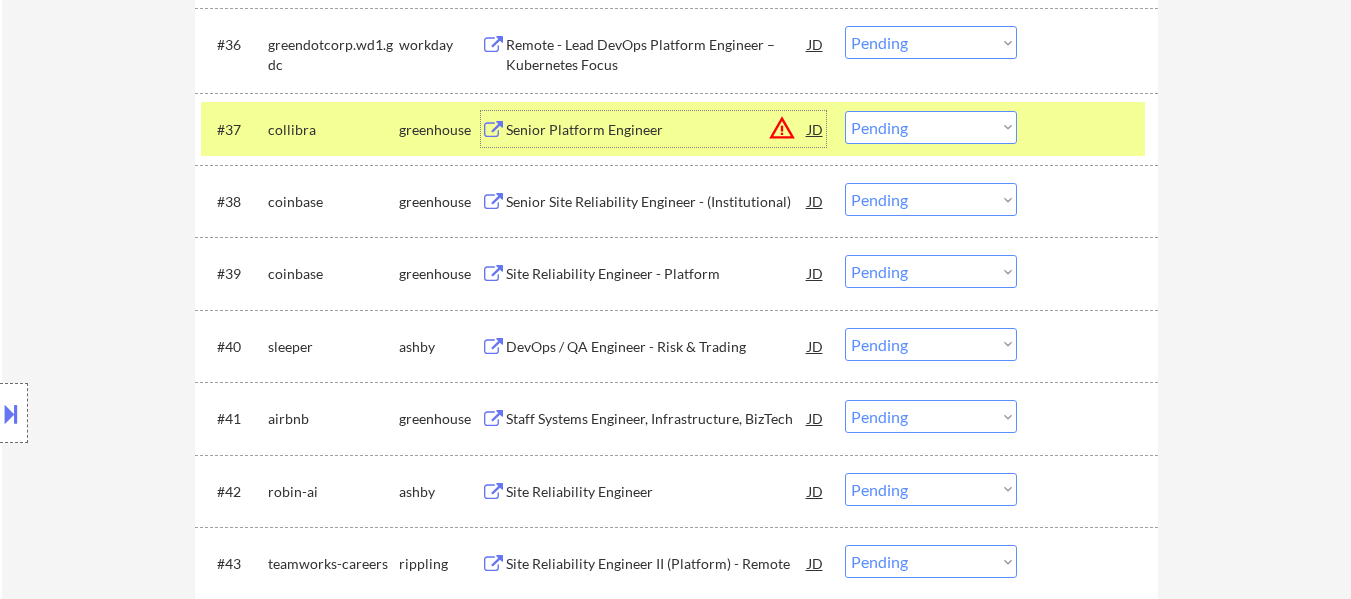 scroll, scrollTop: 3342, scrollLeft: 0, axis: vertical 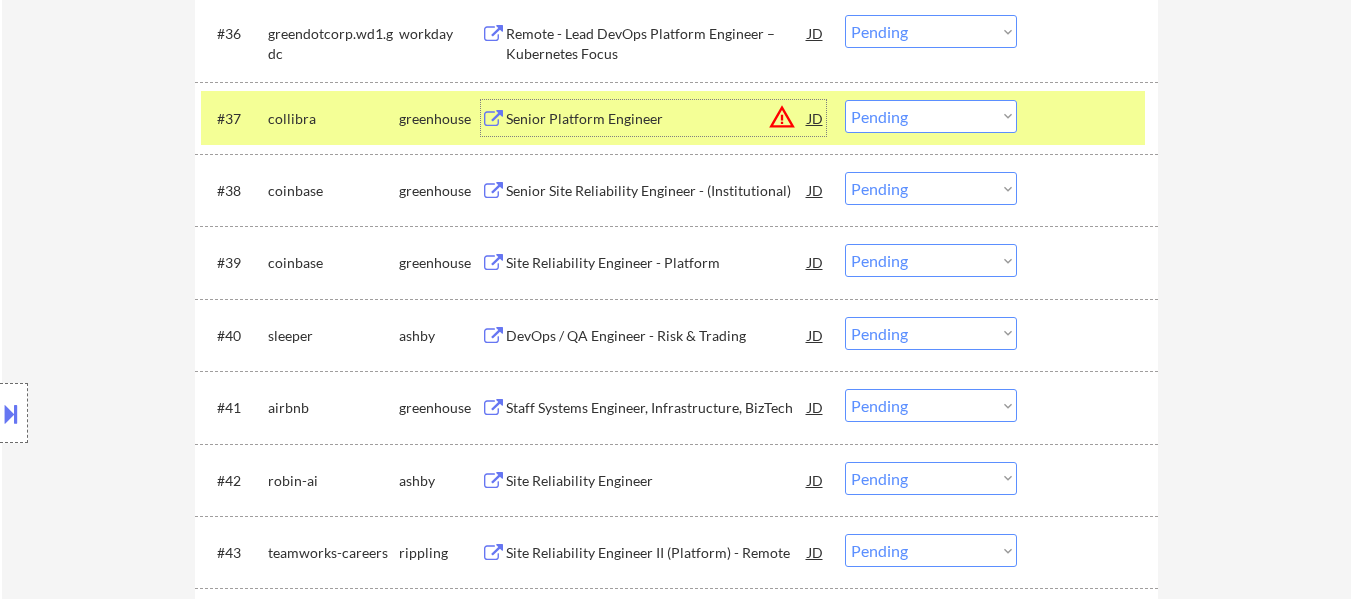 click on "Staff Systems Engineer, Infrastructure, BizTech" at bounding box center [657, 408] 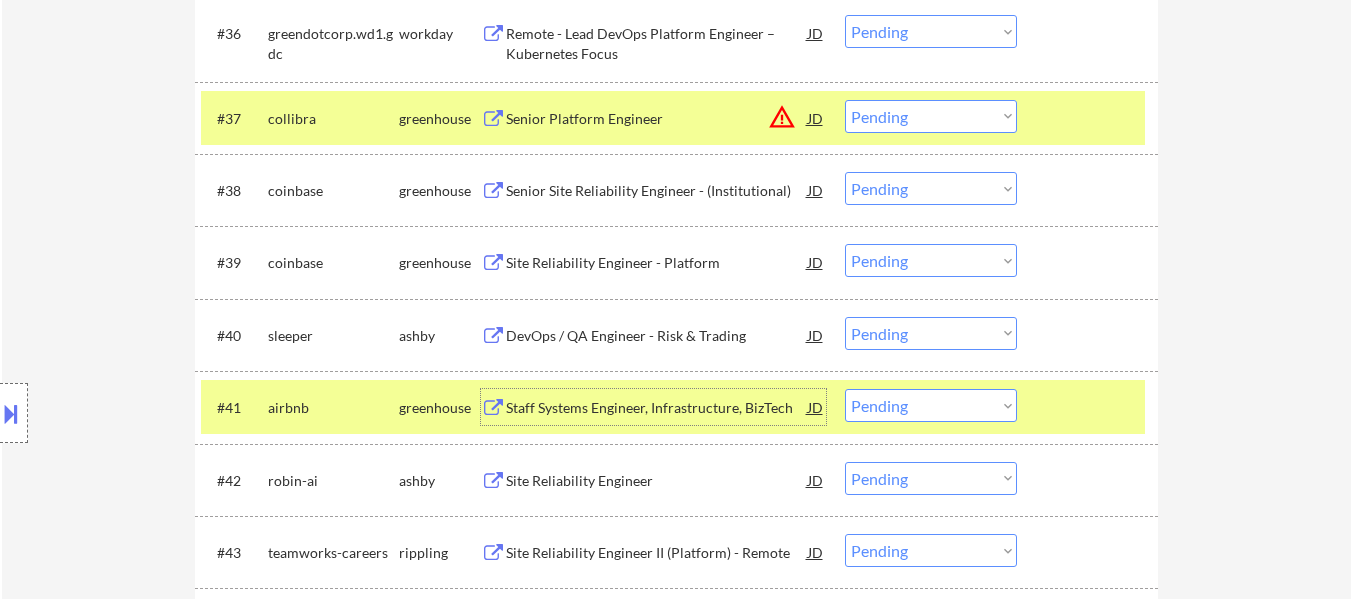 click on "Choose an option... Pending Applied Excluded (Questions) Excluded (Expired) Excluded (Location) Excluded (Bad Match) Excluded (Blocklist) Excluded (Salary) Excluded (Other)" at bounding box center [931, 116] 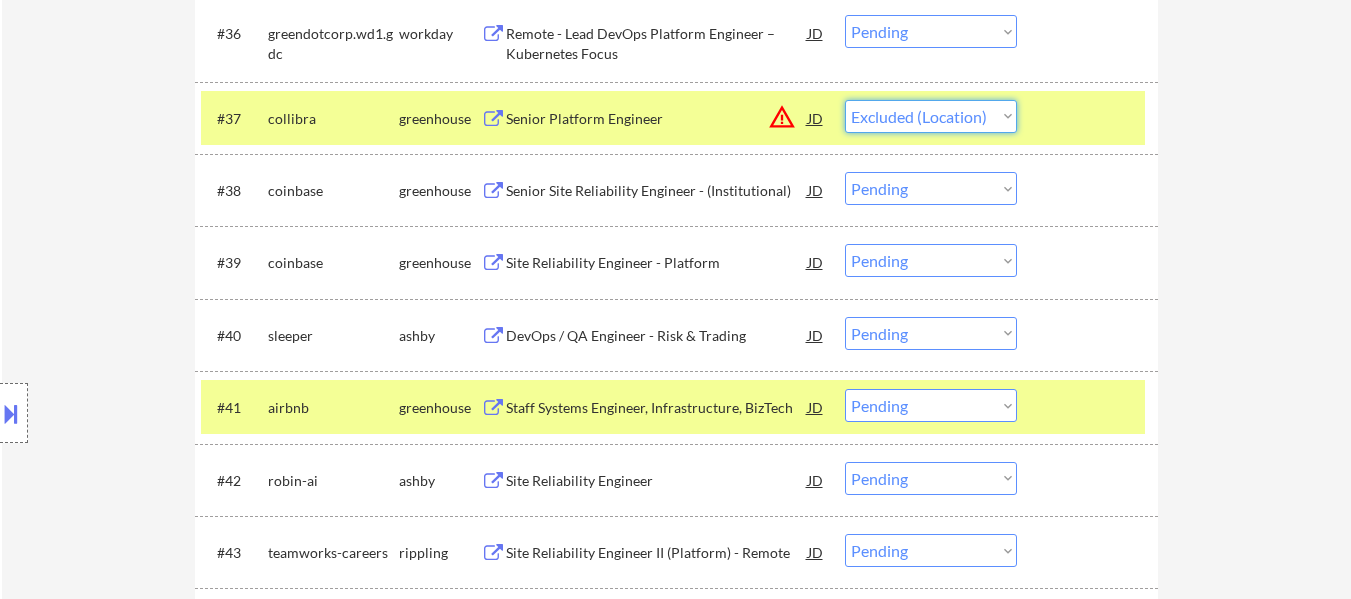 click on "Choose an option... Pending Applied Excluded (Questions) Excluded (Expired) Excluded (Location) Excluded (Bad Match) Excluded (Blocklist) Excluded (Salary) Excluded (Other)" at bounding box center [931, 116] 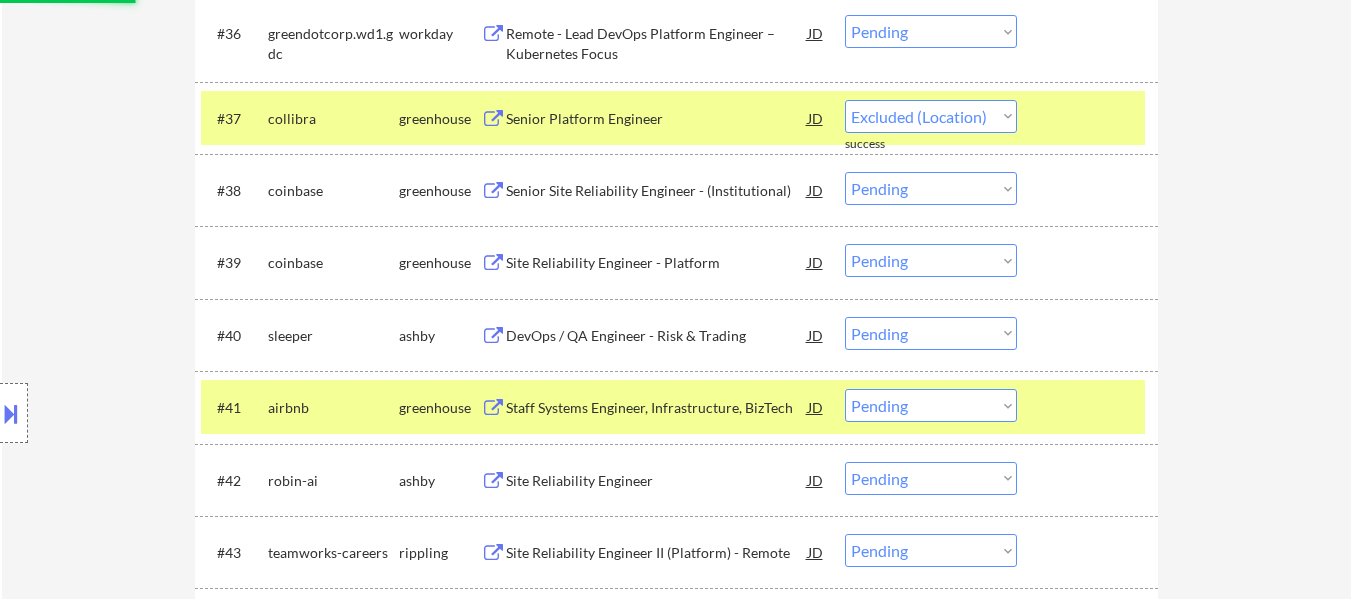 select on ""pending"" 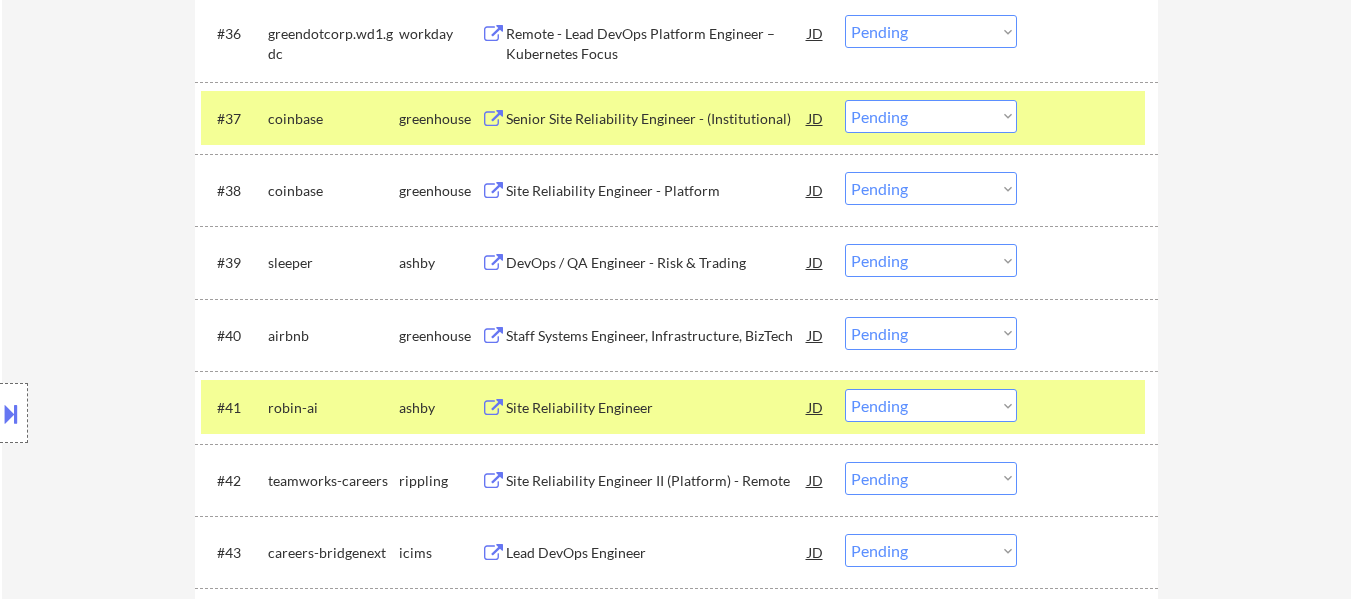 click at bounding box center (1090, 407) 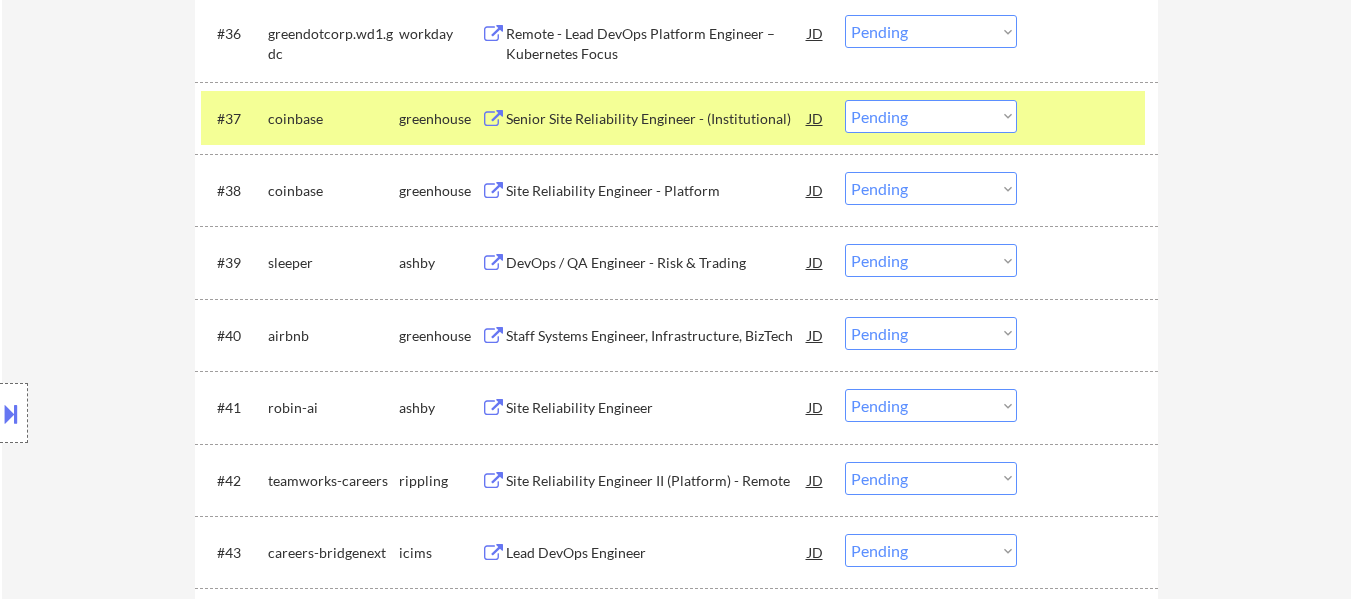 click at bounding box center (1090, 118) 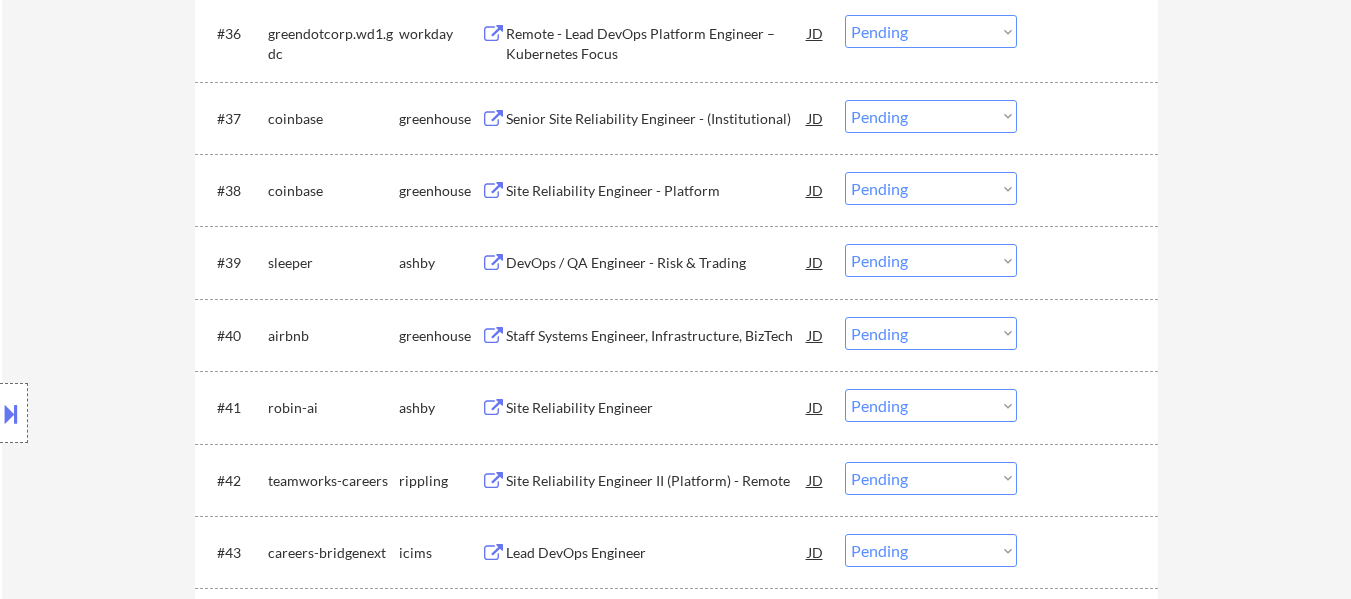 click at bounding box center [1090, 335] 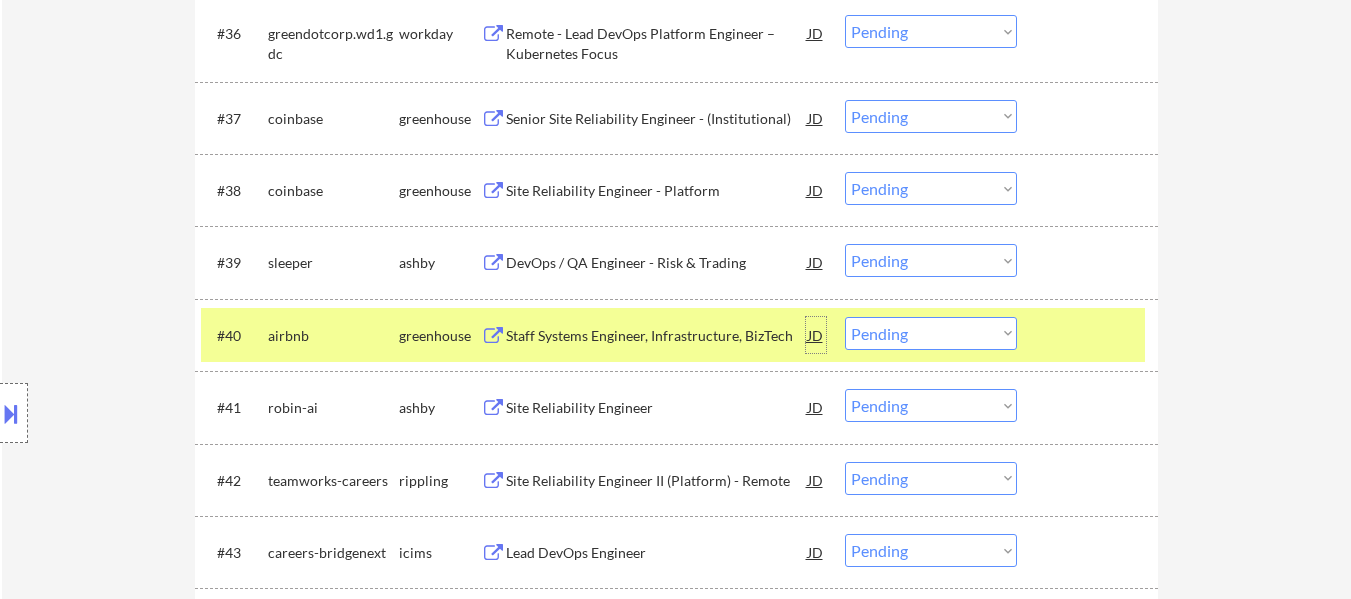 click on "JD" at bounding box center [816, 335] 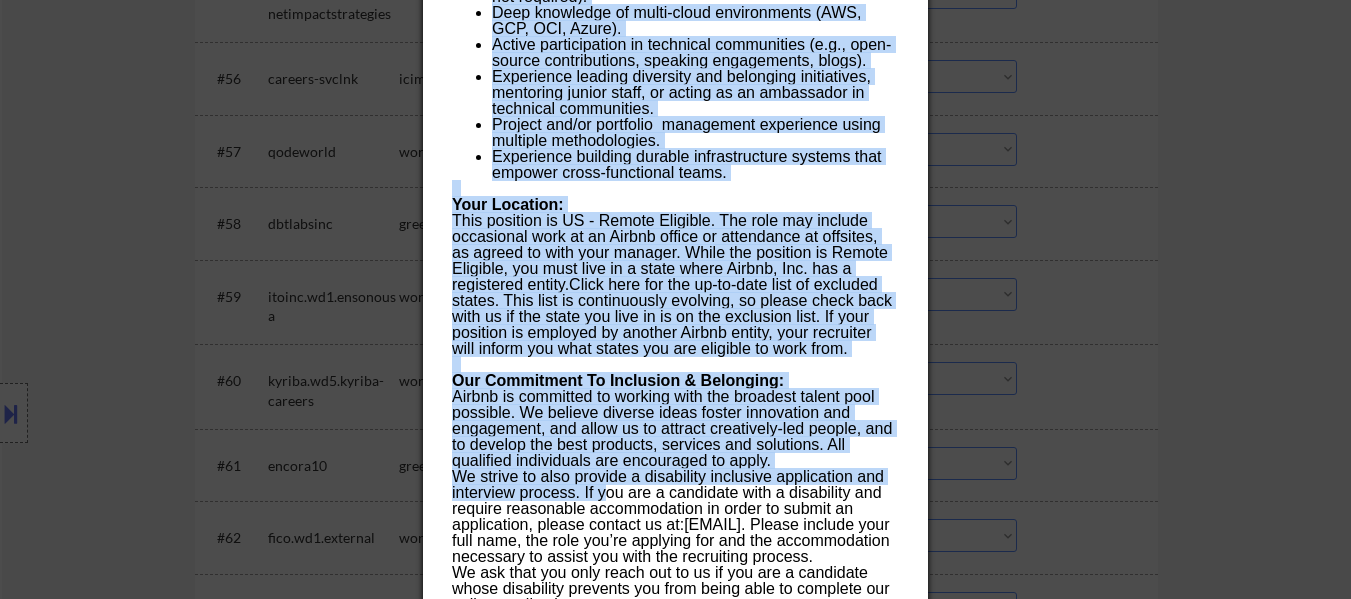 scroll, scrollTop: 5442, scrollLeft: 0, axis: vertical 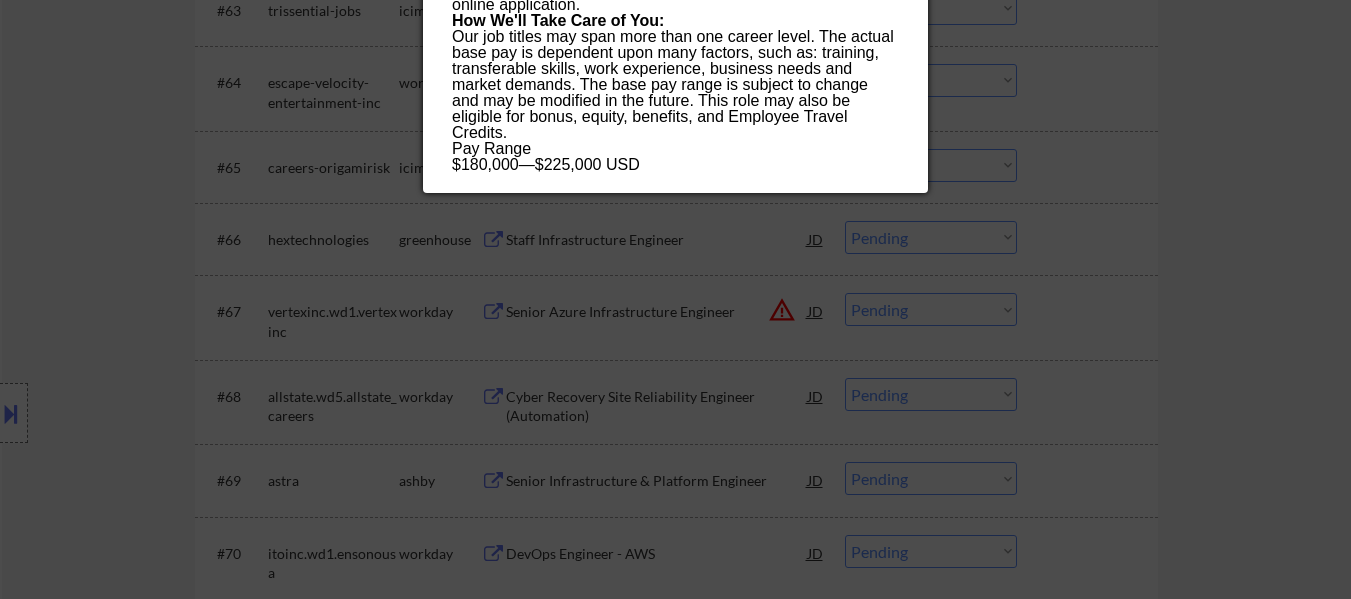 drag, startPoint x: 454, startPoint y: 87, endPoint x: 604, endPoint y: 491, distance: 430.94778 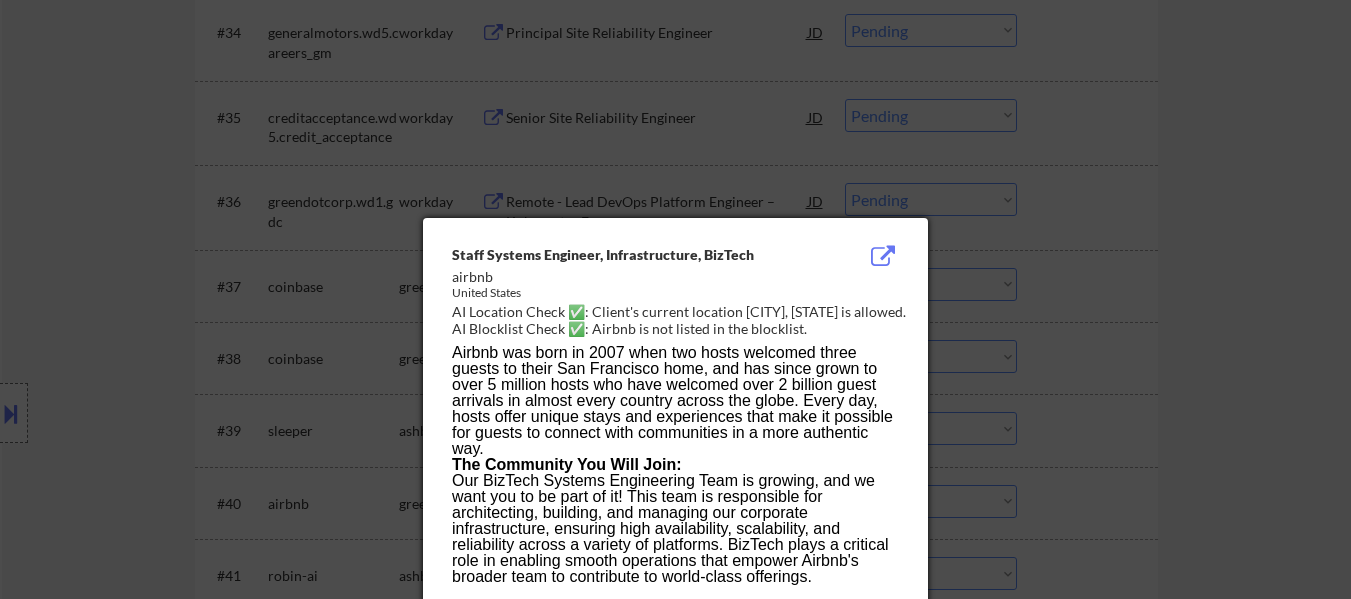 scroll, scrollTop: 3142, scrollLeft: 0, axis: vertical 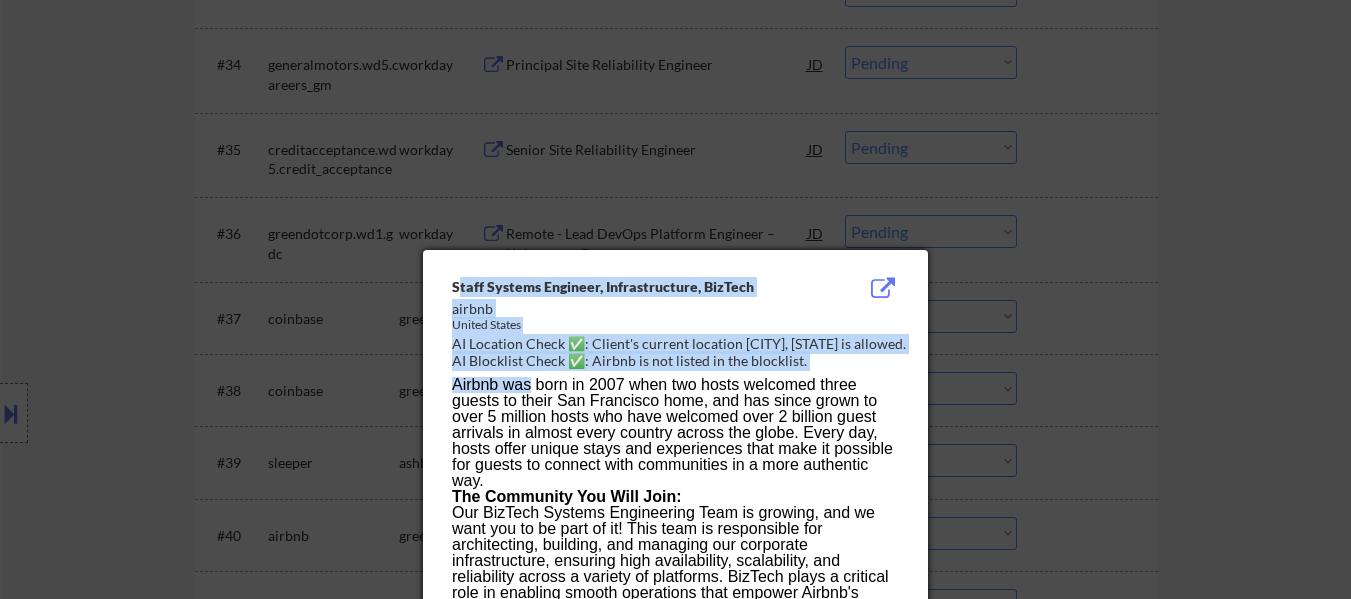 drag, startPoint x: 456, startPoint y: 289, endPoint x: 533, endPoint y: 392, distance: 128.60016 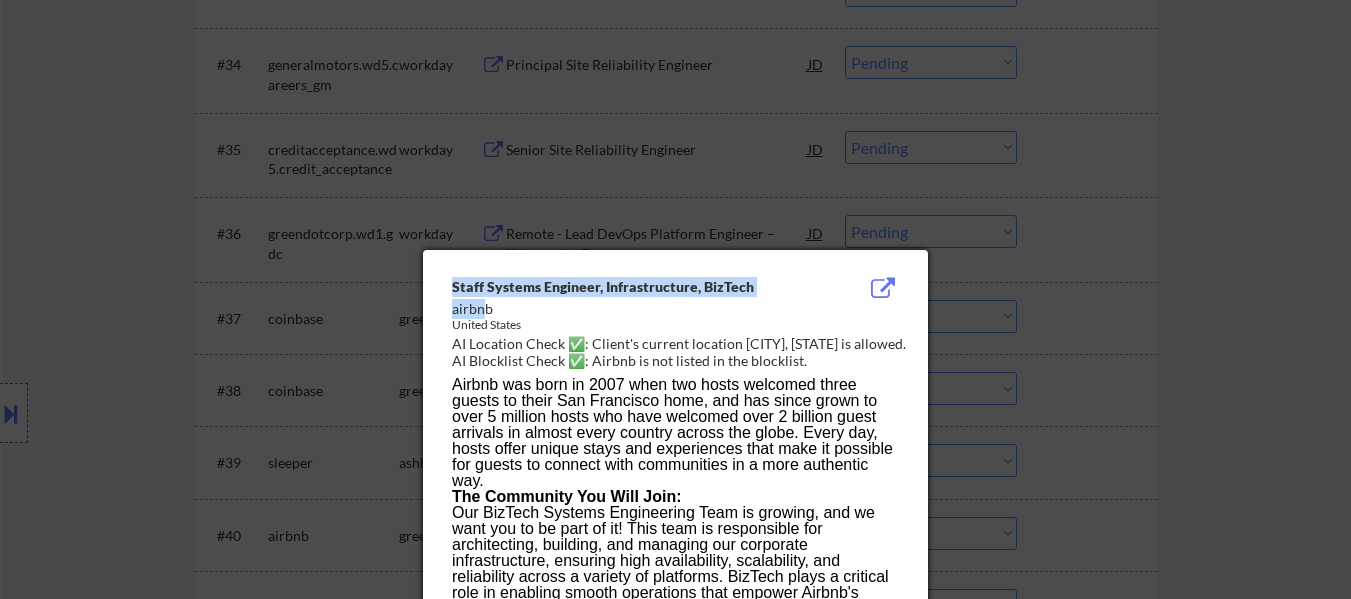 drag, startPoint x: 450, startPoint y: 288, endPoint x: 468, endPoint y: 296, distance: 19.697716 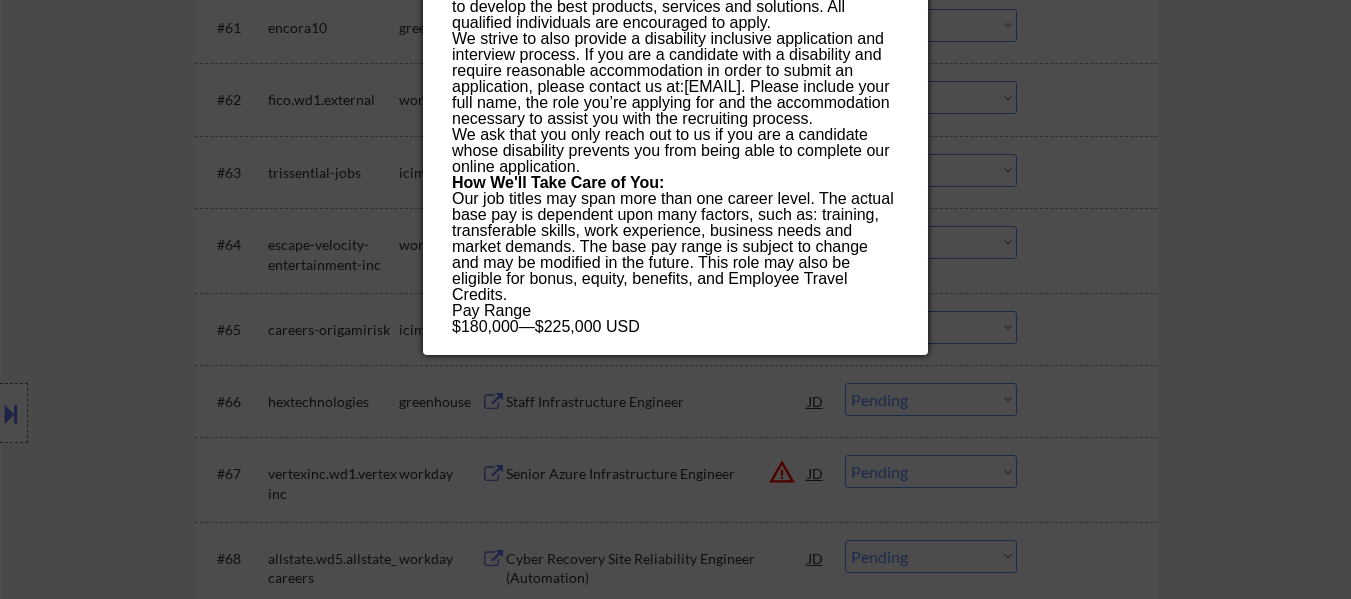 scroll, scrollTop: 5342, scrollLeft: 0, axis: vertical 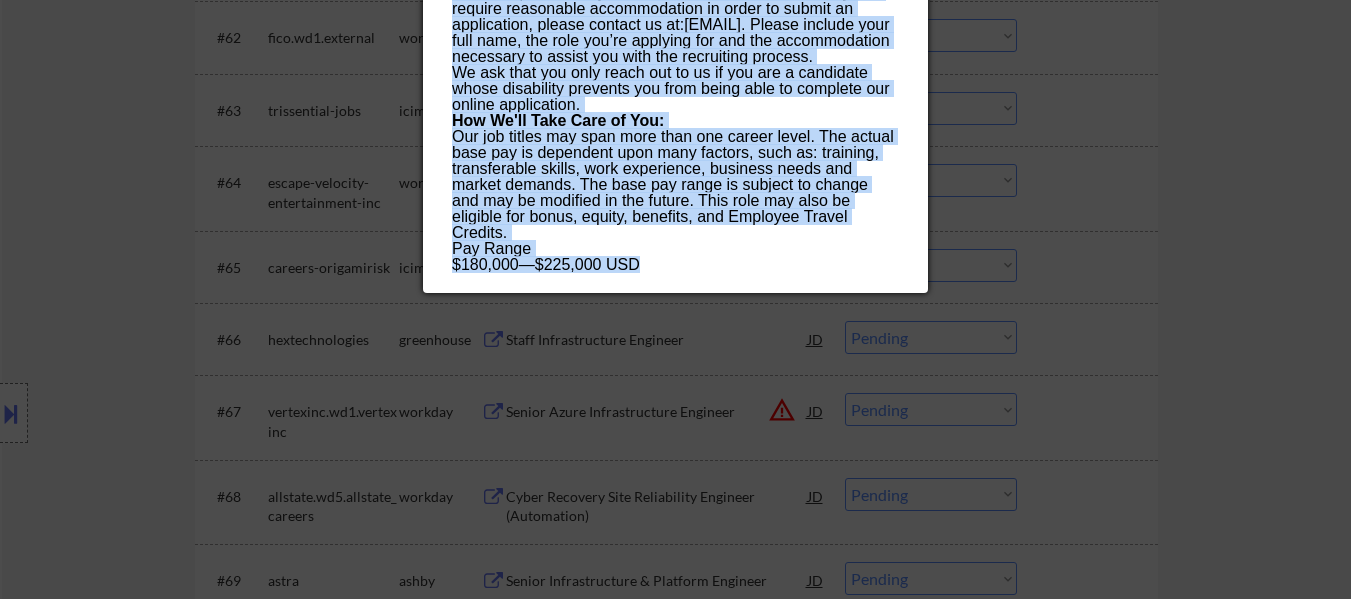 drag, startPoint x: 454, startPoint y: 288, endPoint x: 690, endPoint y: 273, distance: 236.47621 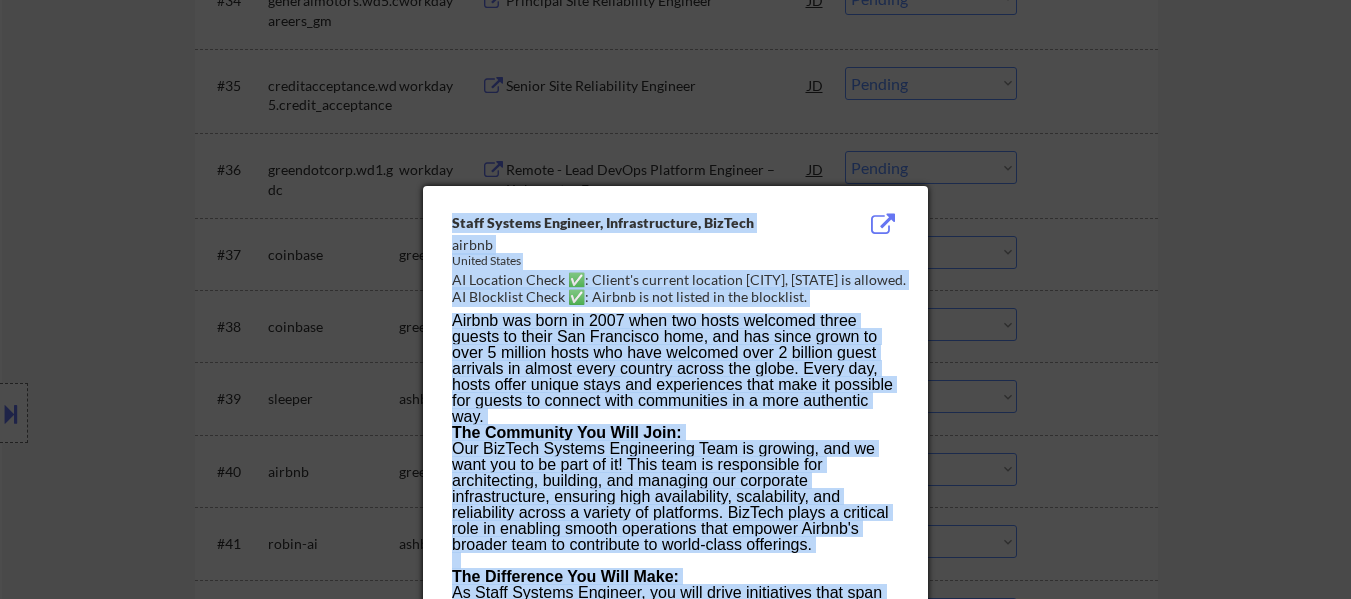 scroll, scrollTop: 3342, scrollLeft: 0, axis: vertical 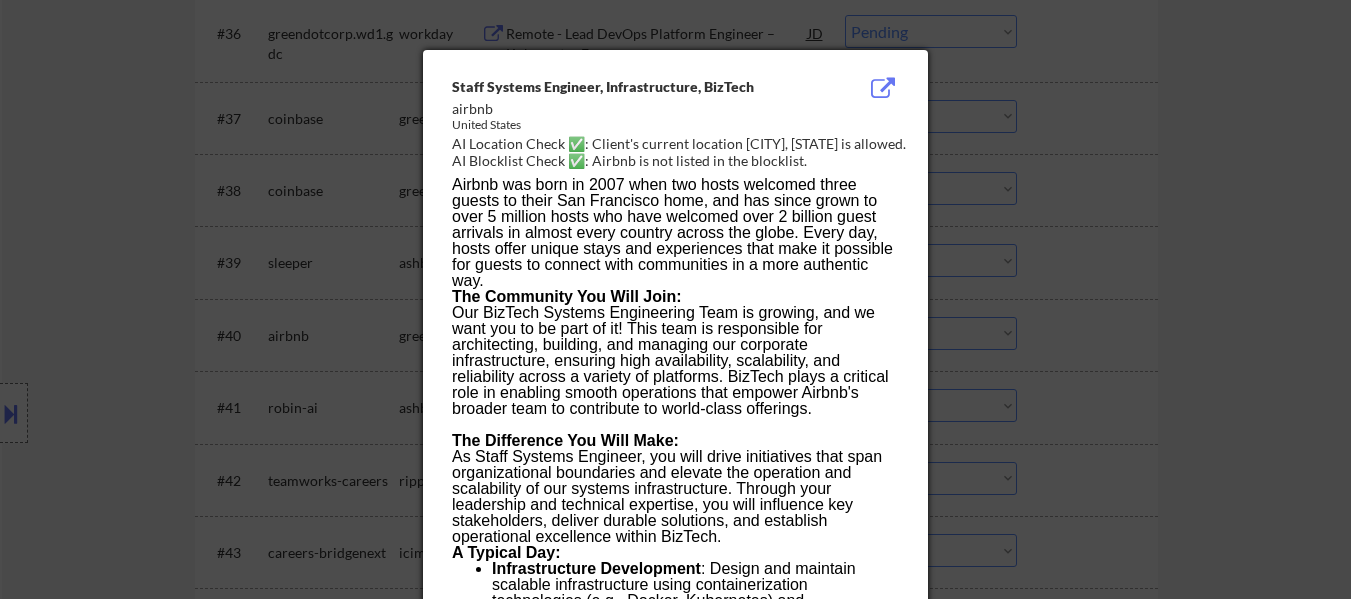 click at bounding box center [675, 299] 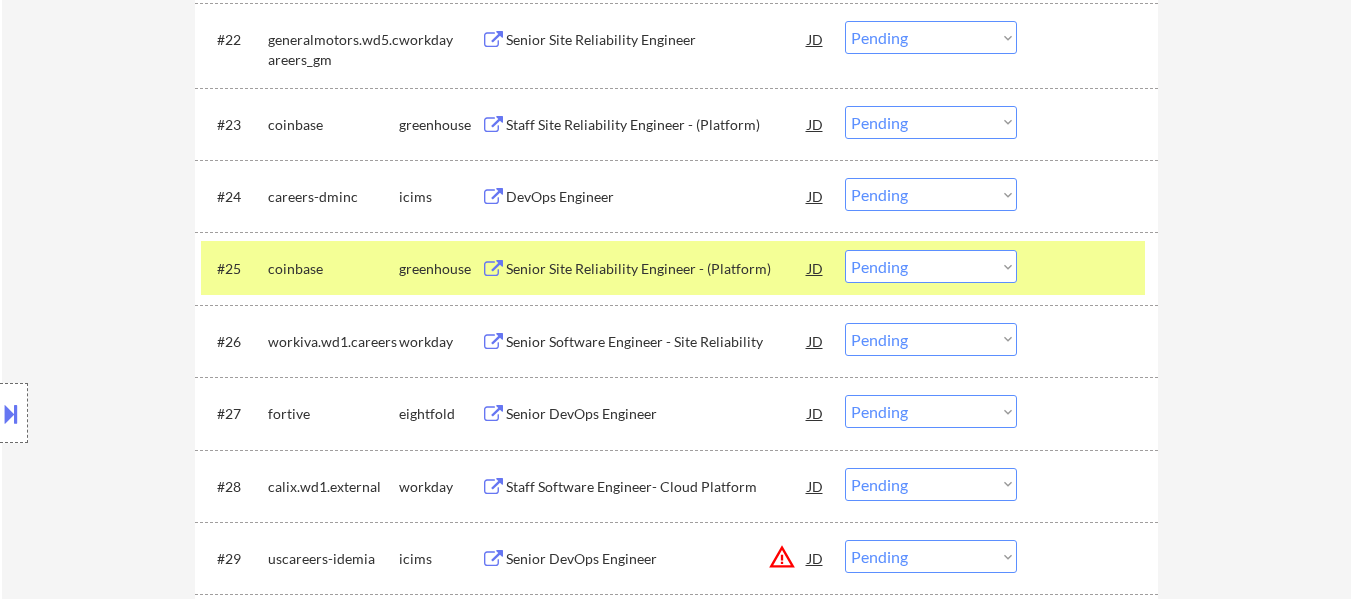 scroll, scrollTop: 2242, scrollLeft: 0, axis: vertical 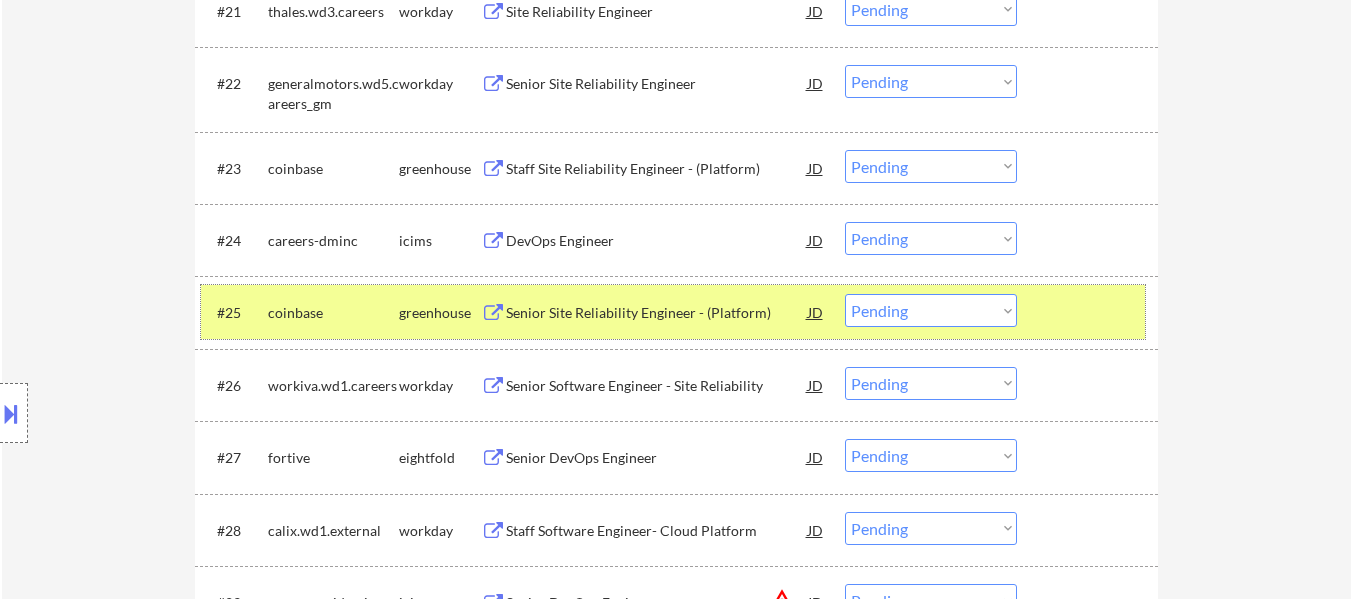 click at bounding box center (1090, 312) 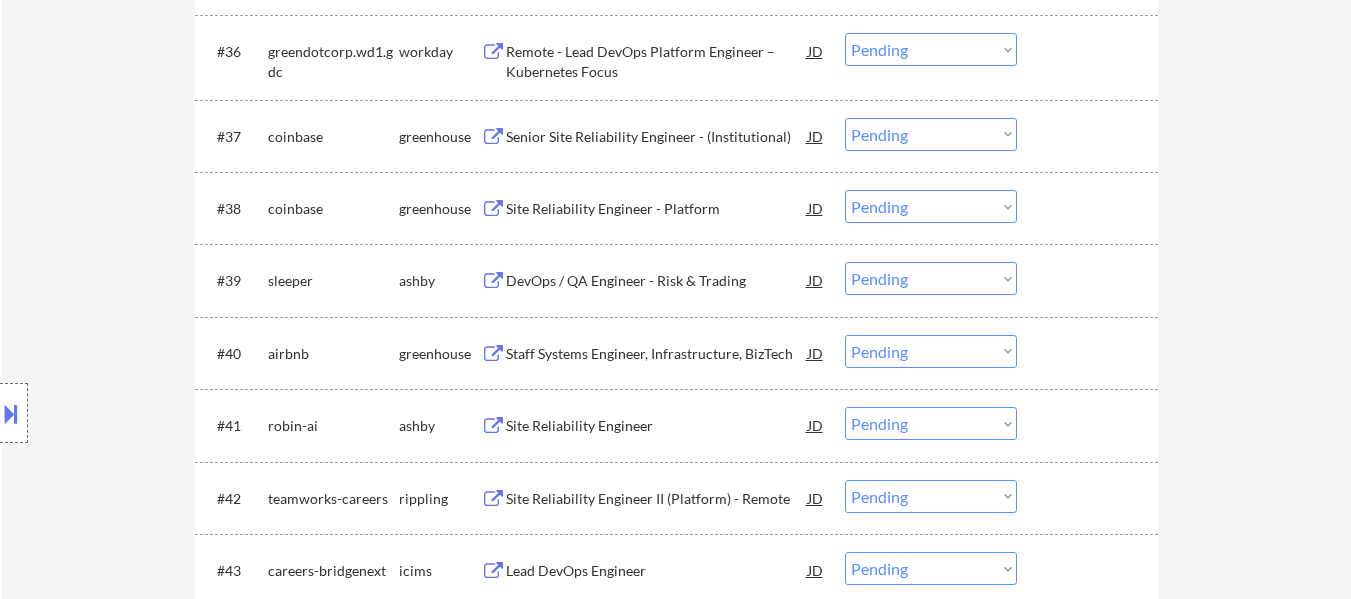 scroll, scrollTop: 3342, scrollLeft: 0, axis: vertical 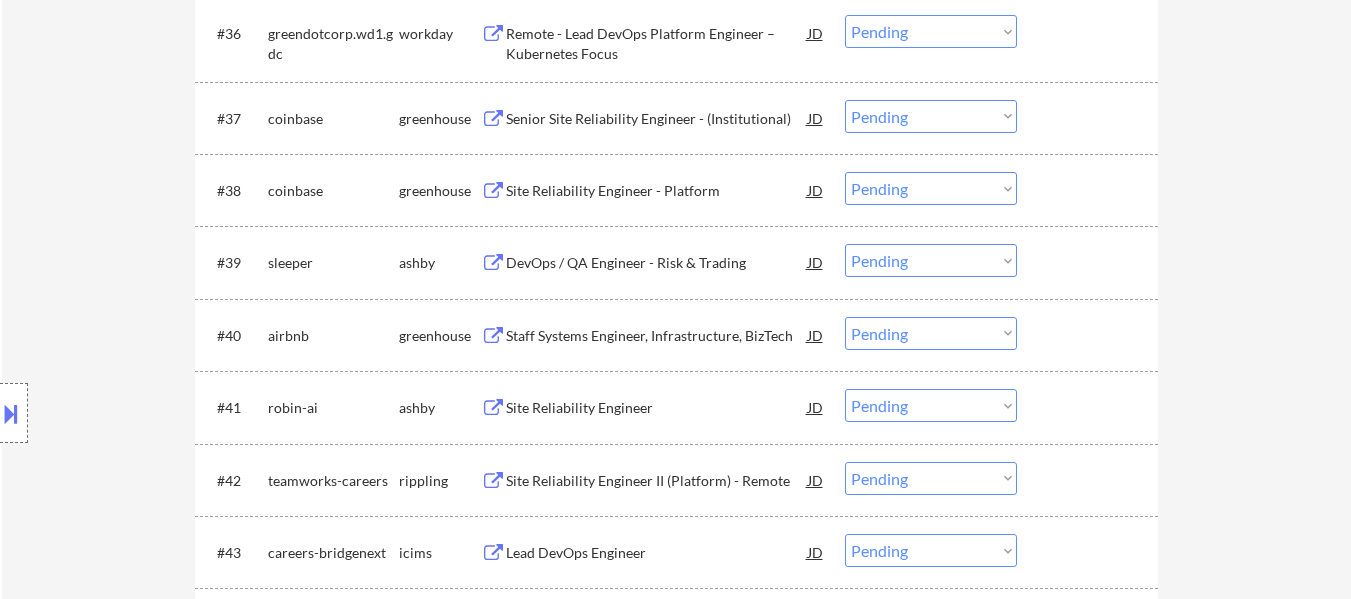 click at bounding box center [1090, 335] 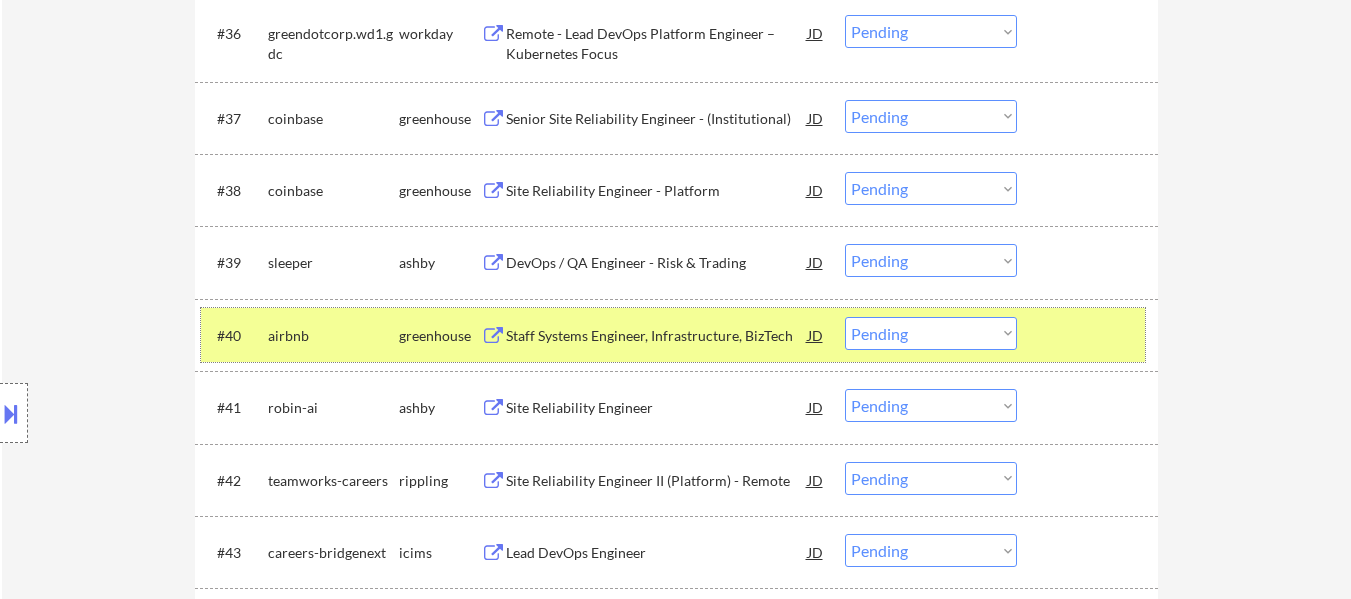 click on "Choose an option... Pending Applied Excluded (Questions) Excluded (Expired) Excluded (Location) Excluded (Bad Match) Excluded (Blocklist) Excluded (Salary) Excluded (Other)" at bounding box center (931, 333) 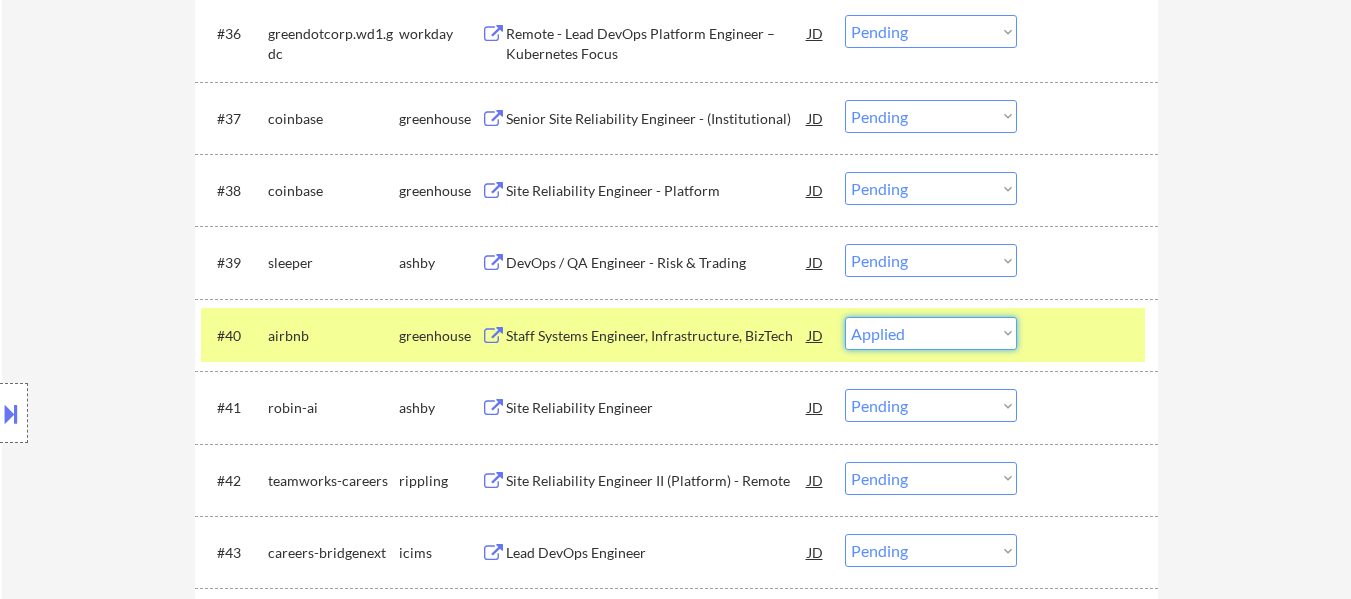 click on "Choose an option... Pending Applied Excluded (Questions) Excluded (Expired) Excluded (Location) Excluded (Bad Match) Excluded (Blocklist) Excluded (Salary) Excluded (Other)" at bounding box center (931, 333) 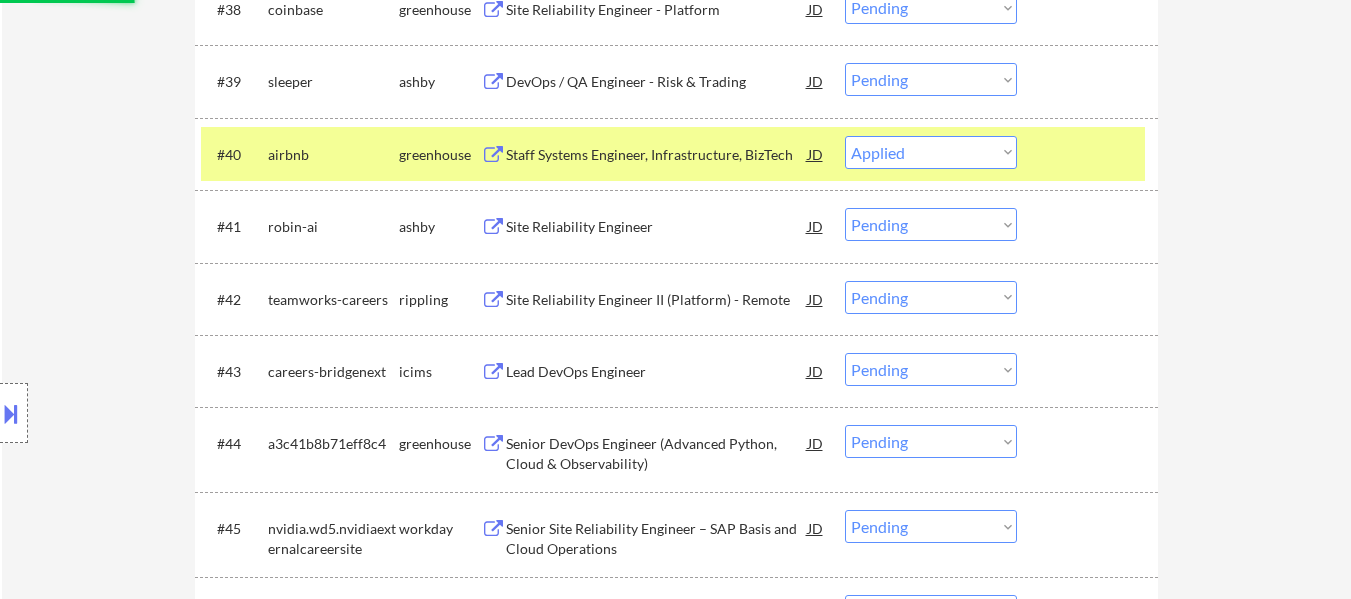 scroll, scrollTop: 3542, scrollLeft: 0, axis: vertical 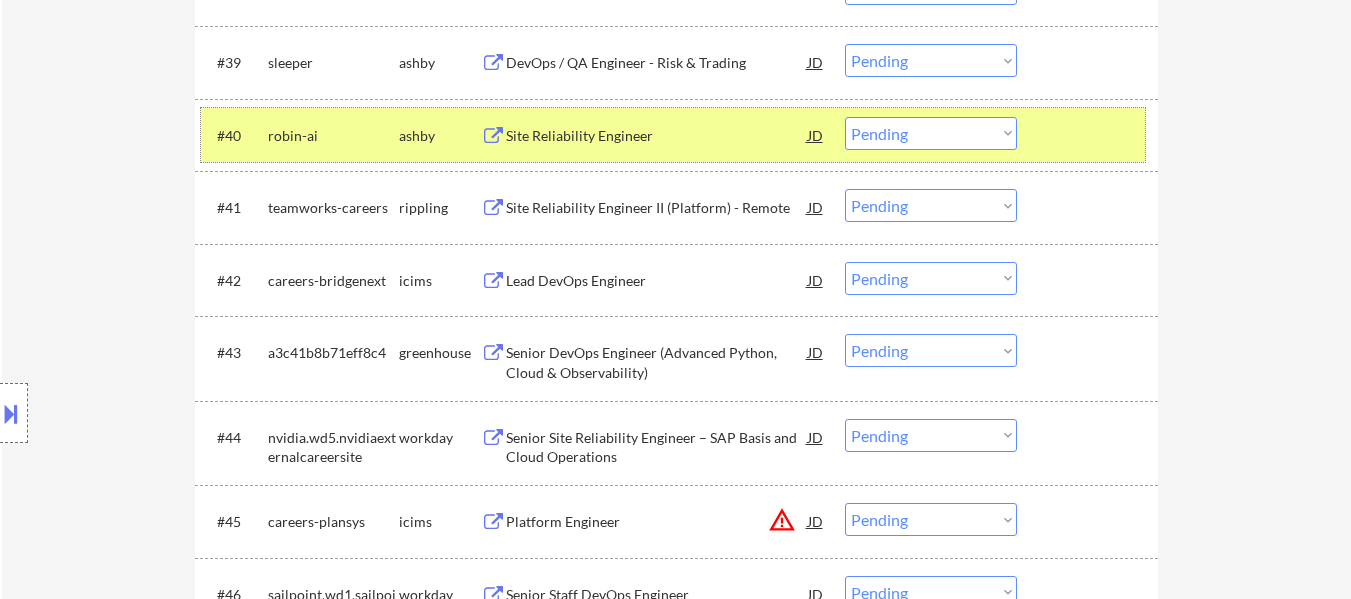 click at bounding box center [1090, 135] 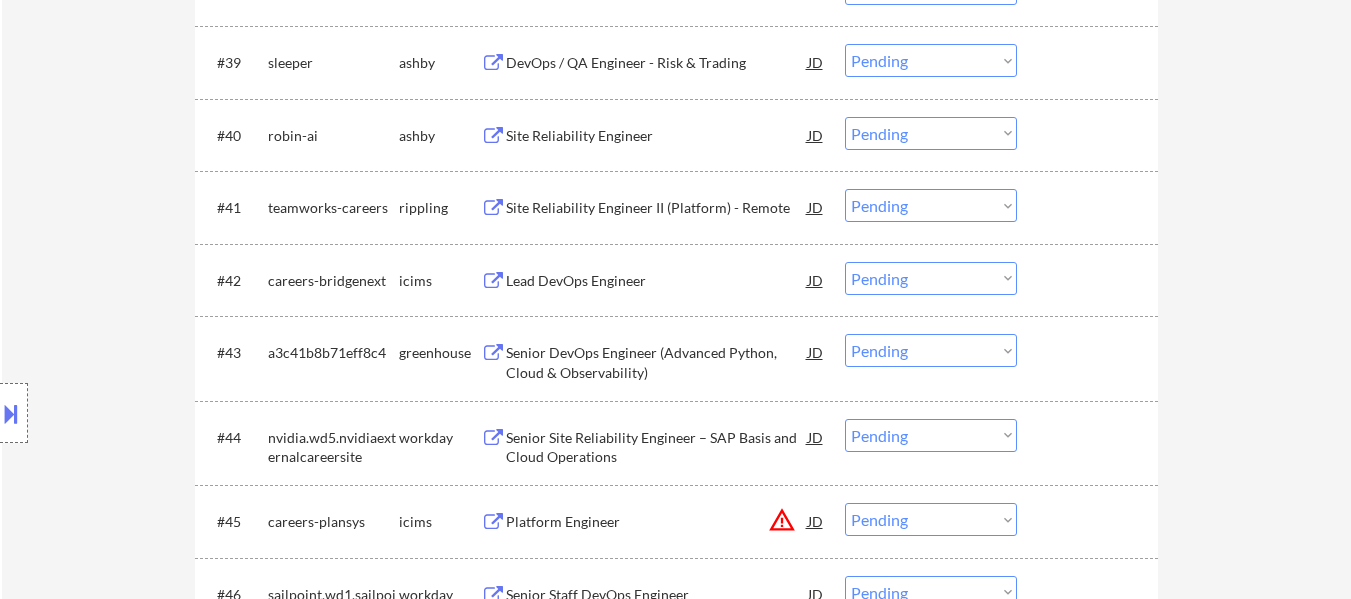 click on "Site Reliability Engineer" at bounding box center [657, 135] 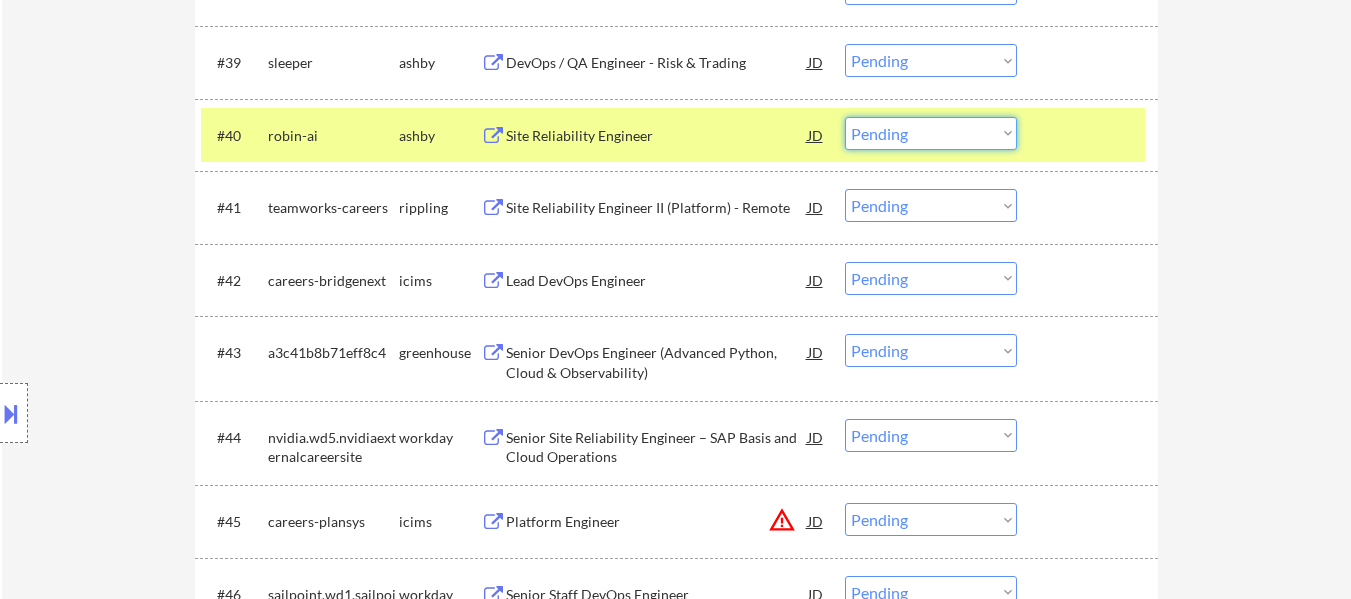 click on "Choose an option... Pending Applied Excluded (Questions) Excluded (Expired) Excluded (Location) Excluded (Bad Match) Excluded (Blocklist) Excluded (Salary) Excluded (Other)" at bounding box center [931, 133] 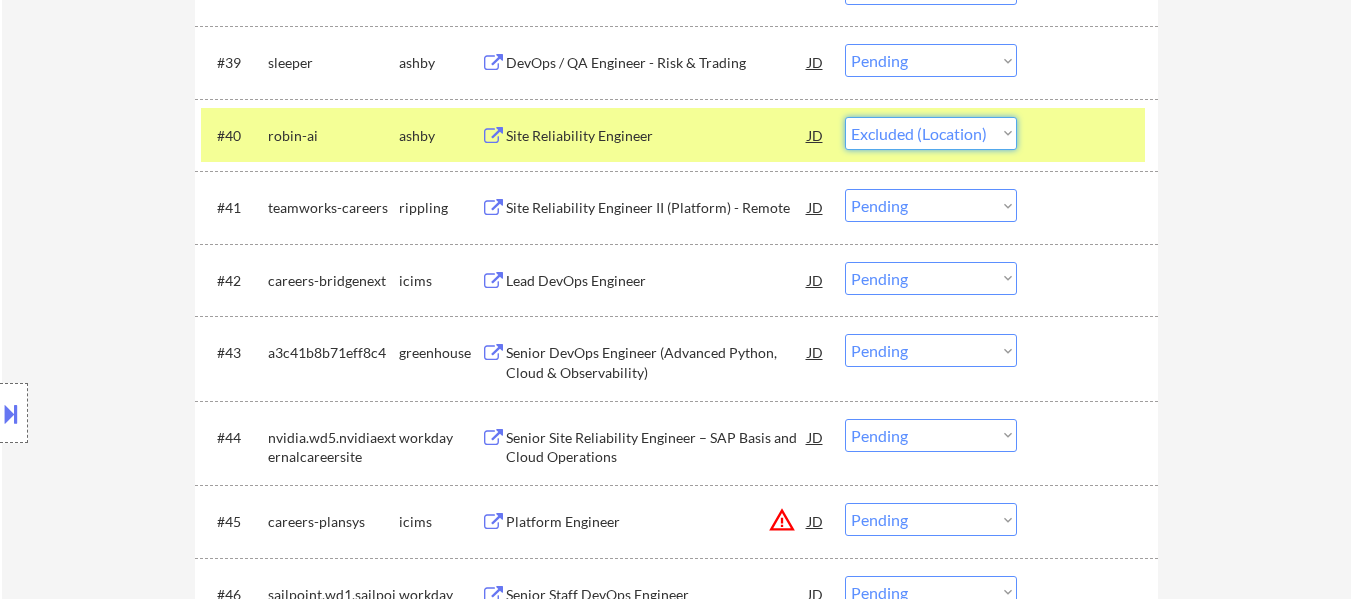 click on "Choose an option... Pending Applied Excluded (Questions) Excluded (Expired) Excluded (Location) Excluded (Bad Match) Excluded (Blocklist) Excluded (Salary) Excluded (Other)" at bounding box center [931, 133] 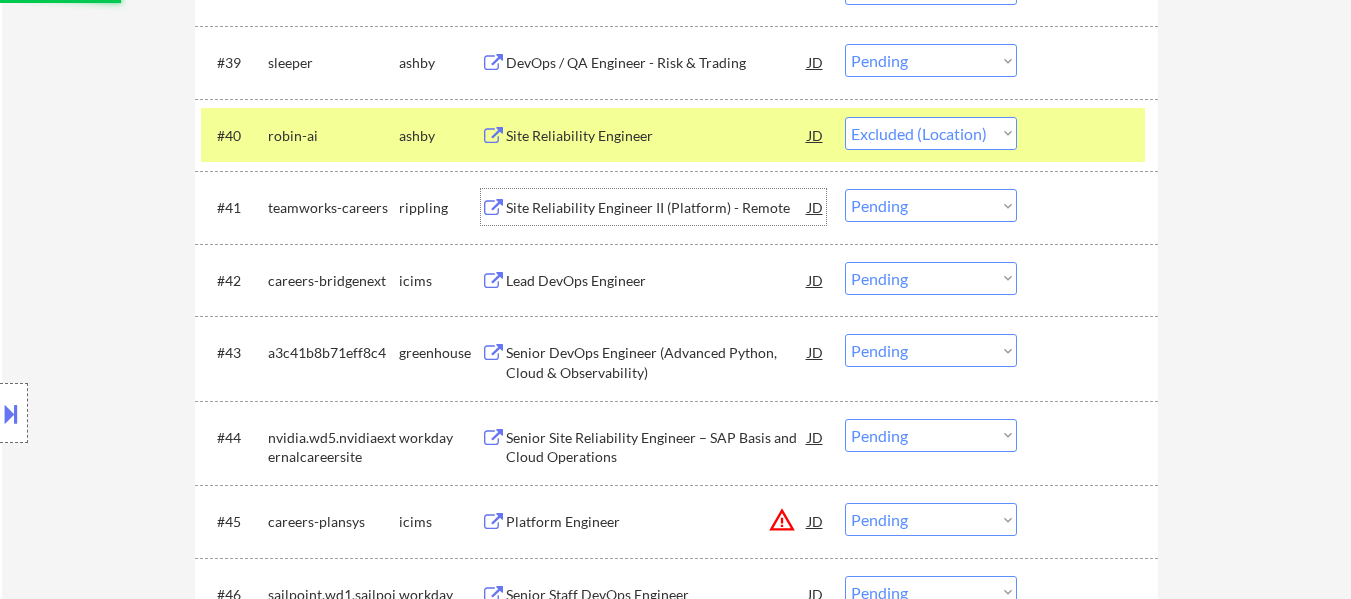 click on "Site Reliability Engineer II (Platform) - Remote" at bounding box center (657, 208) 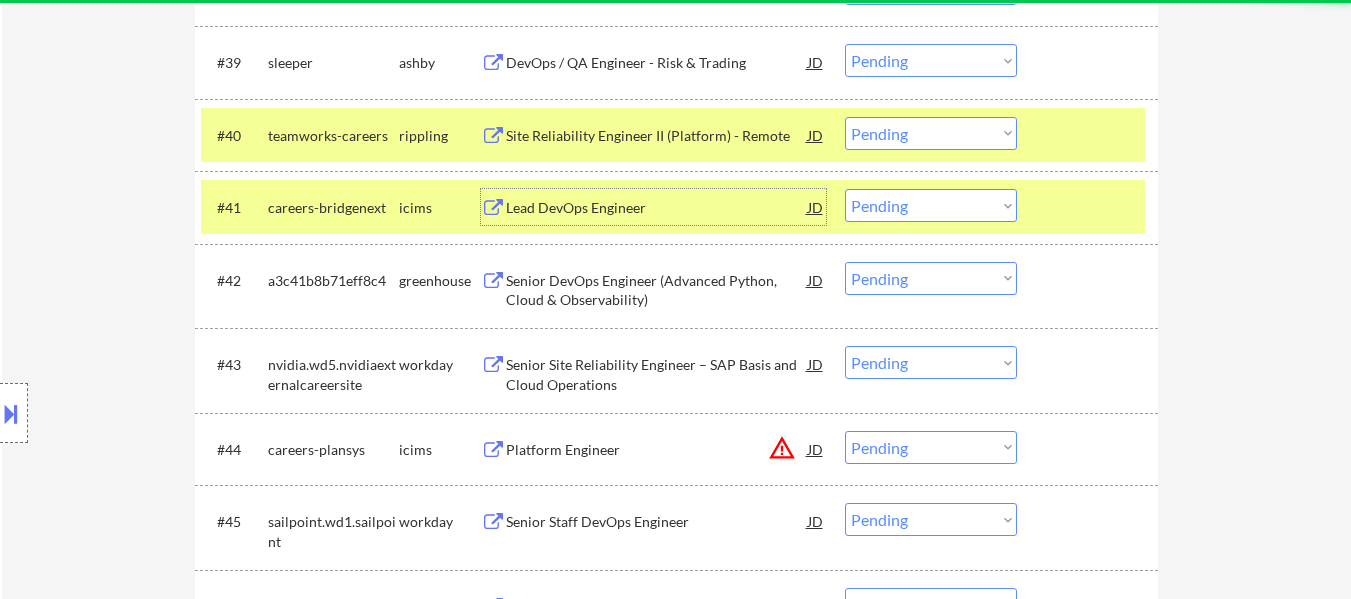 click on "#41 careers-bridgenext icims Lead DevOps Engineer JD warning_amber Choose an option... Pending Applied Excluded (Questions) Excluded (Expired) Excluded (Location) Excluded (Bad Match) Excluded (Blocklist) Excluded (Salary) Excluded (Other)" at bounding box center (673, 207) 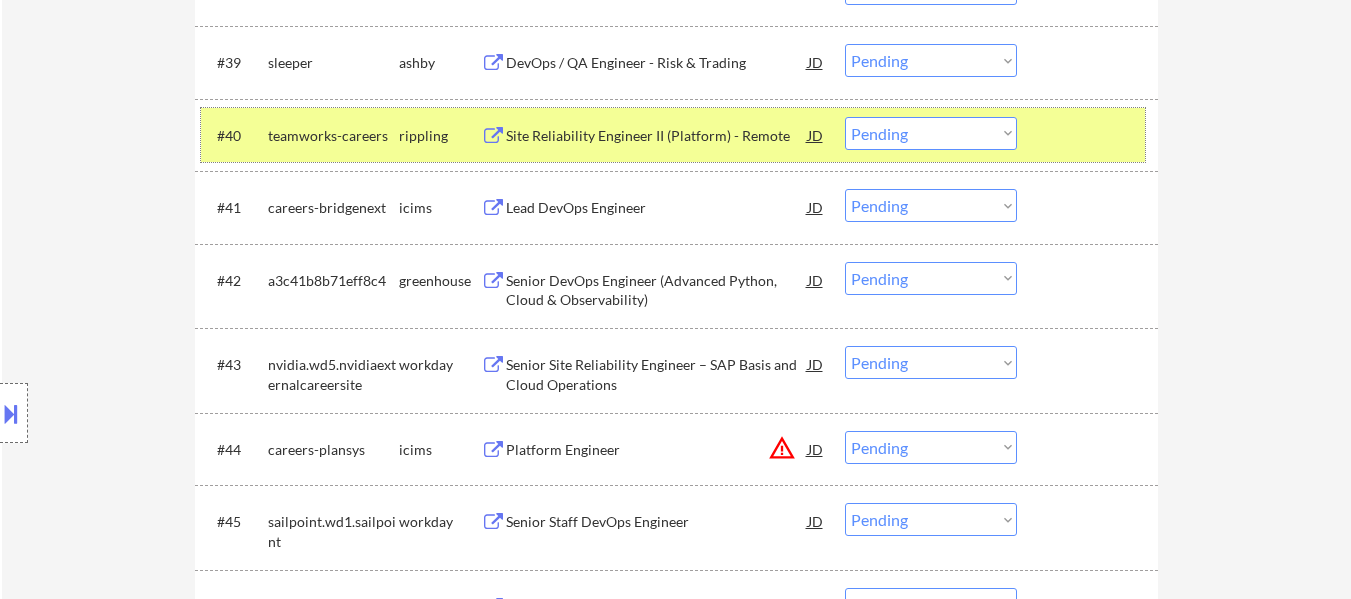 click at bounding box center (1090, 135) 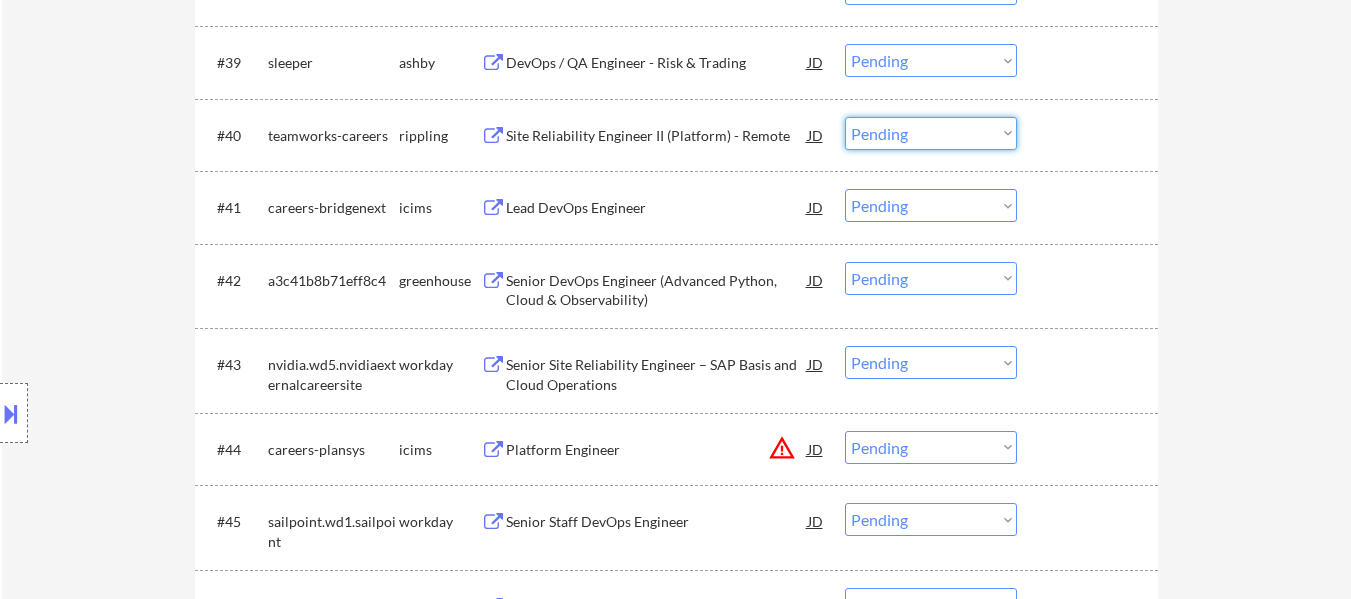 click on "Choose an option... Pending Applied Excluded (Questions) Excluded (Expired) Excluded (Location) Excluded (Bad Match) Excluded (Blocklist) Excluded (Salary) Excluded (Other)" at bounding box center [931, 133] 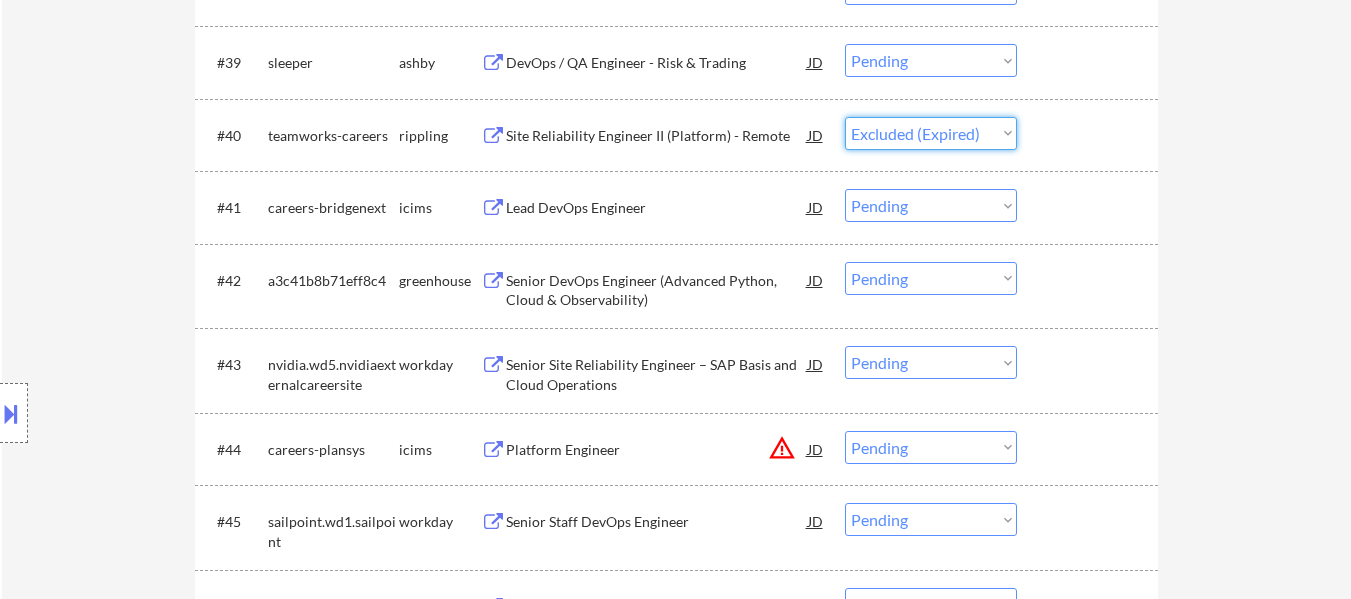 click on "Choose an option... Pending Applied Excluded (Questions) Excluded (Expired) Excluded (Location) Excluded (Bad Match) Excluded (Blocklist) Excluded (Salary) Excluded (Other)" at bounding box center (931, 133) 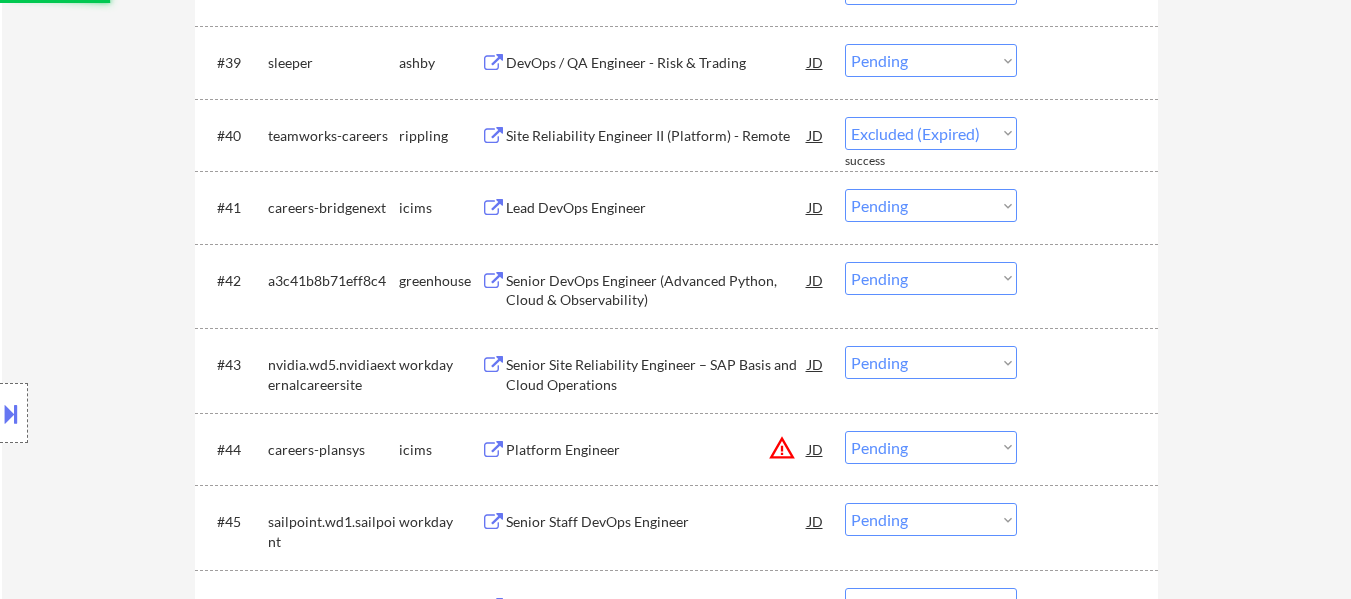 scroll, scrollTop: 3642, scrollLeft: 0, axis: vertical 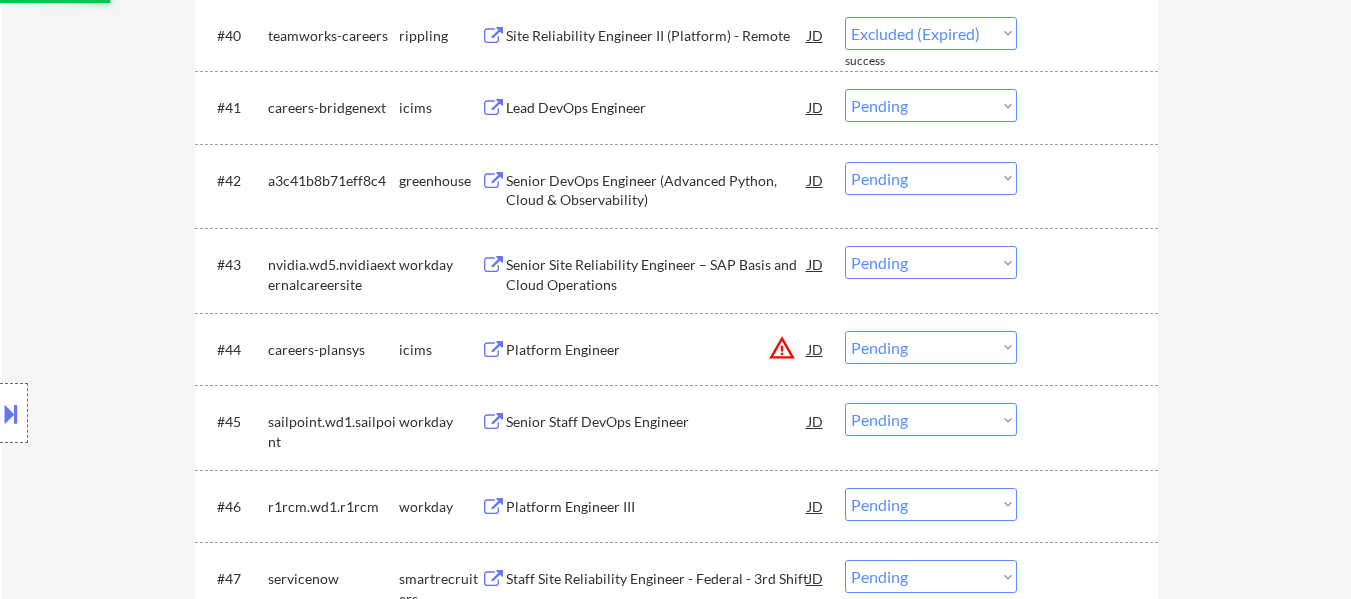 select on ""pending"" 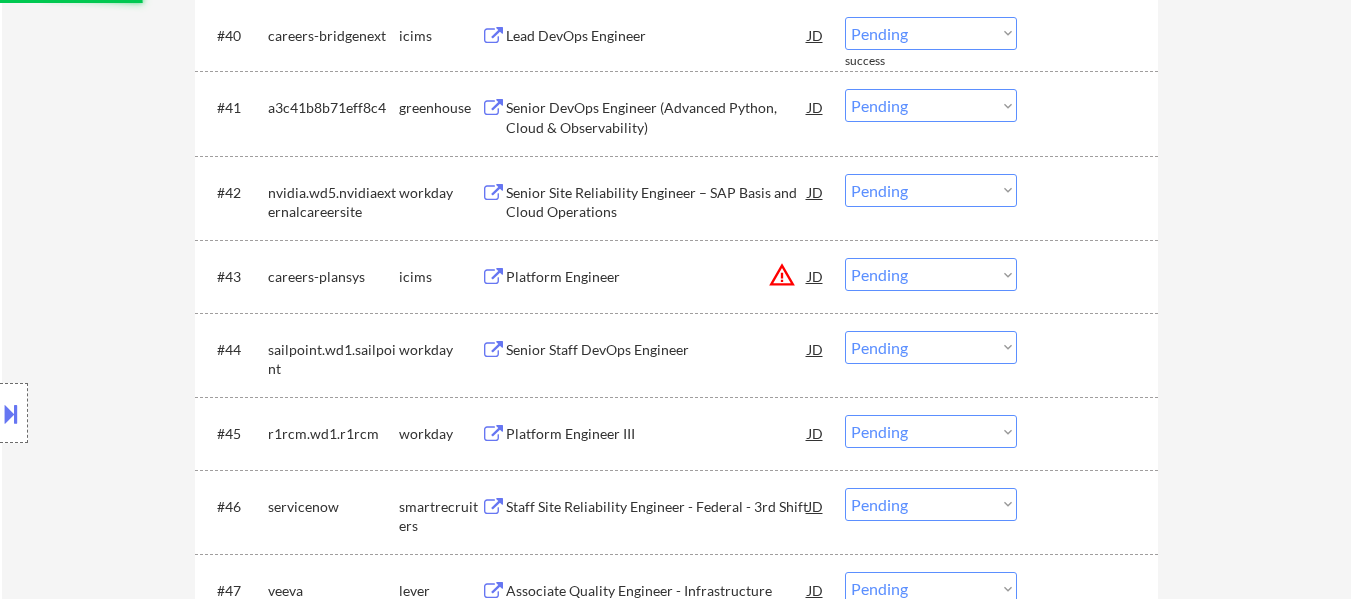 click on "Senior DevOps Engineer (Advanced Python, Cloud & Observability)" at bounding box center [657, 117] 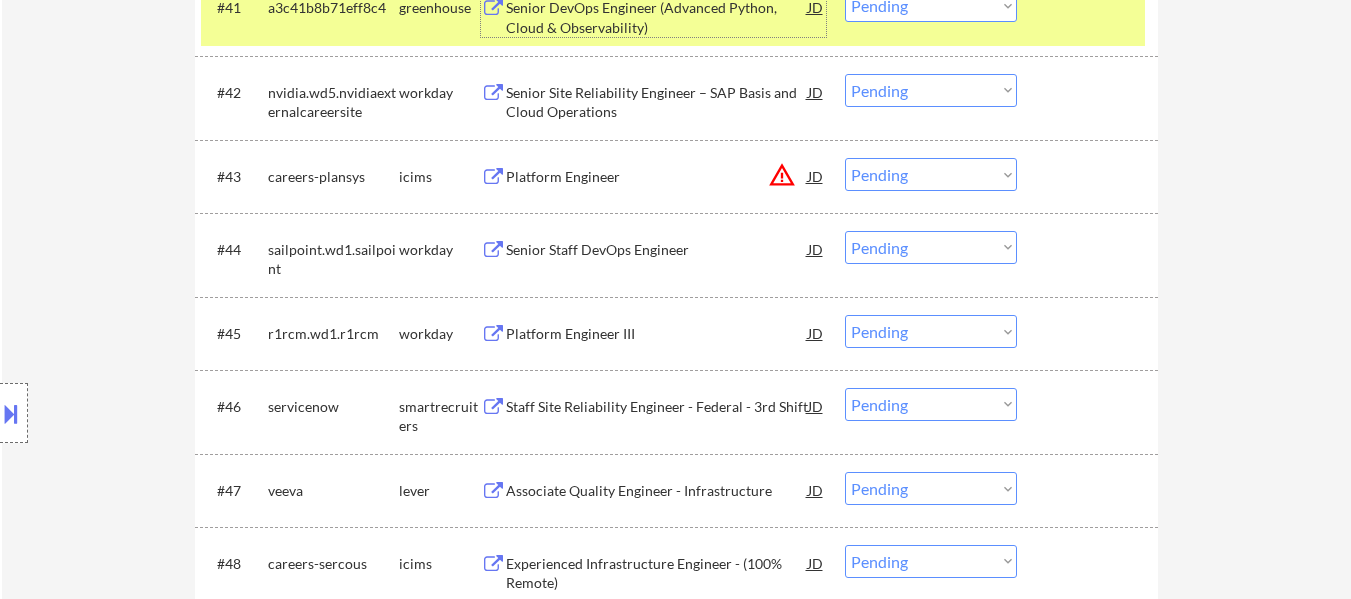 scroll, scrollTop: 3942, scrollLeft: 0, axis: vertical 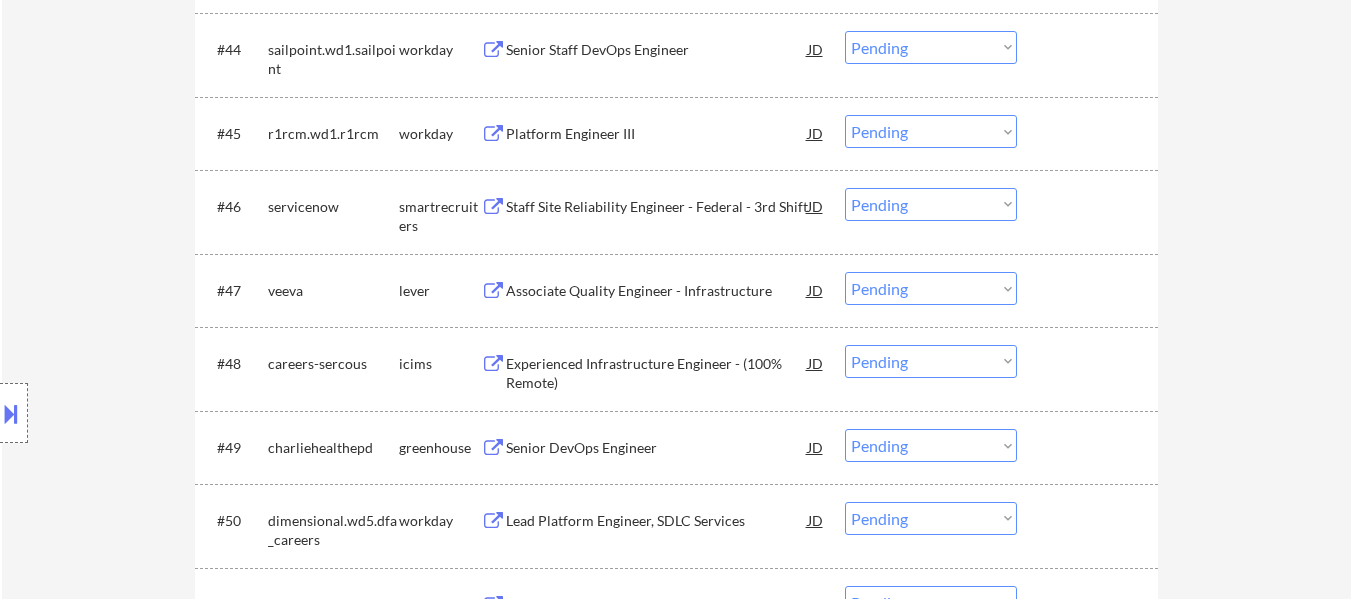 click on "Senior DevOps Engineer" at bounding box center (657, 447) 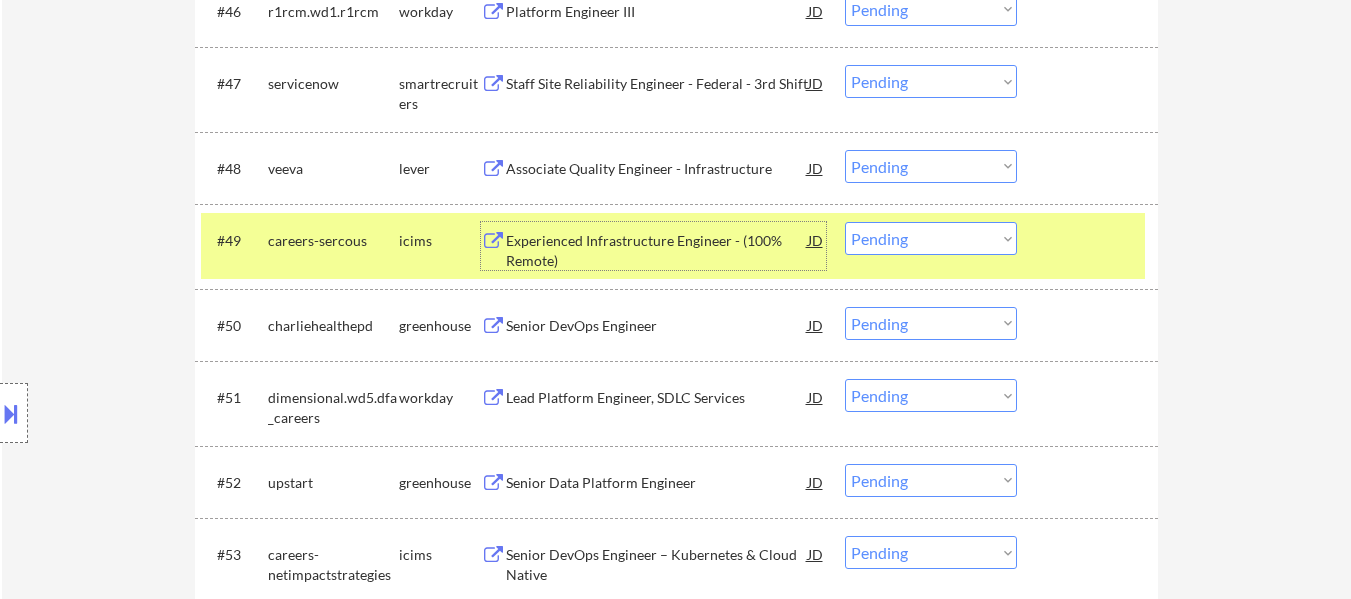 scroll, scrollTop: 4142, scrollLeft: 0, axis: vertical 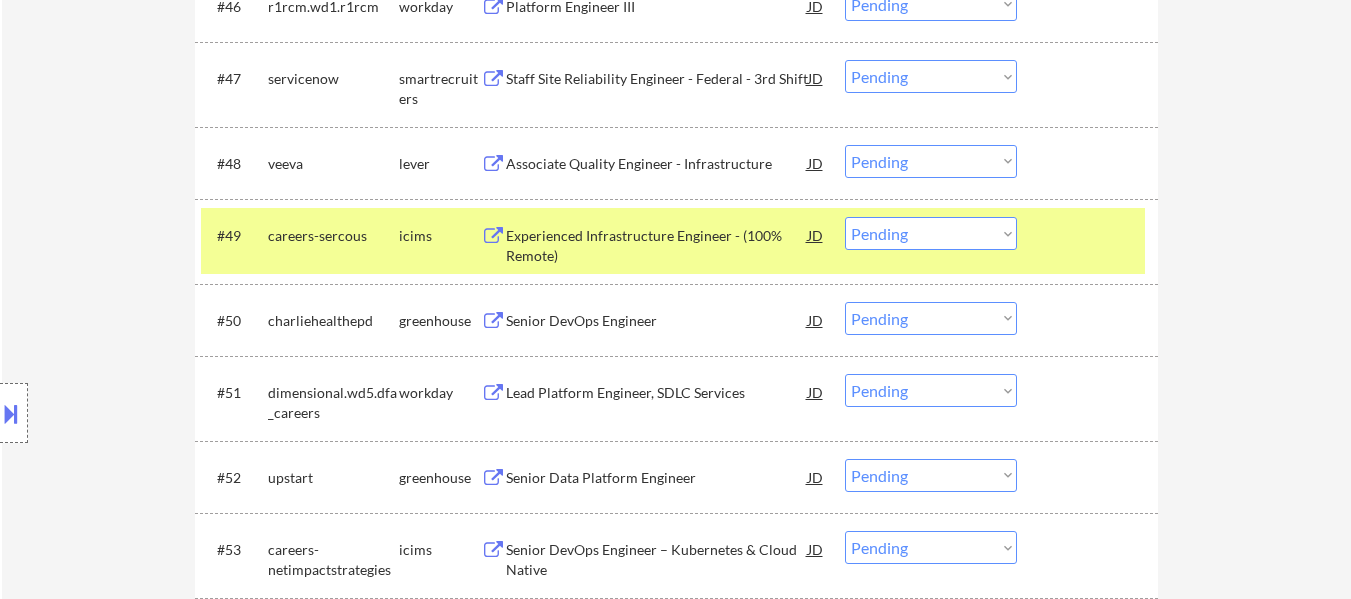 click on "Choose an option... Pending Applied Excluded (Questions) Excluded (Expired) Excluded (Location) Excluded (Bad Match) Excluded (Blocklist) Excluded (Salary) Excluded (Other)" at bounding box center [931, 318] 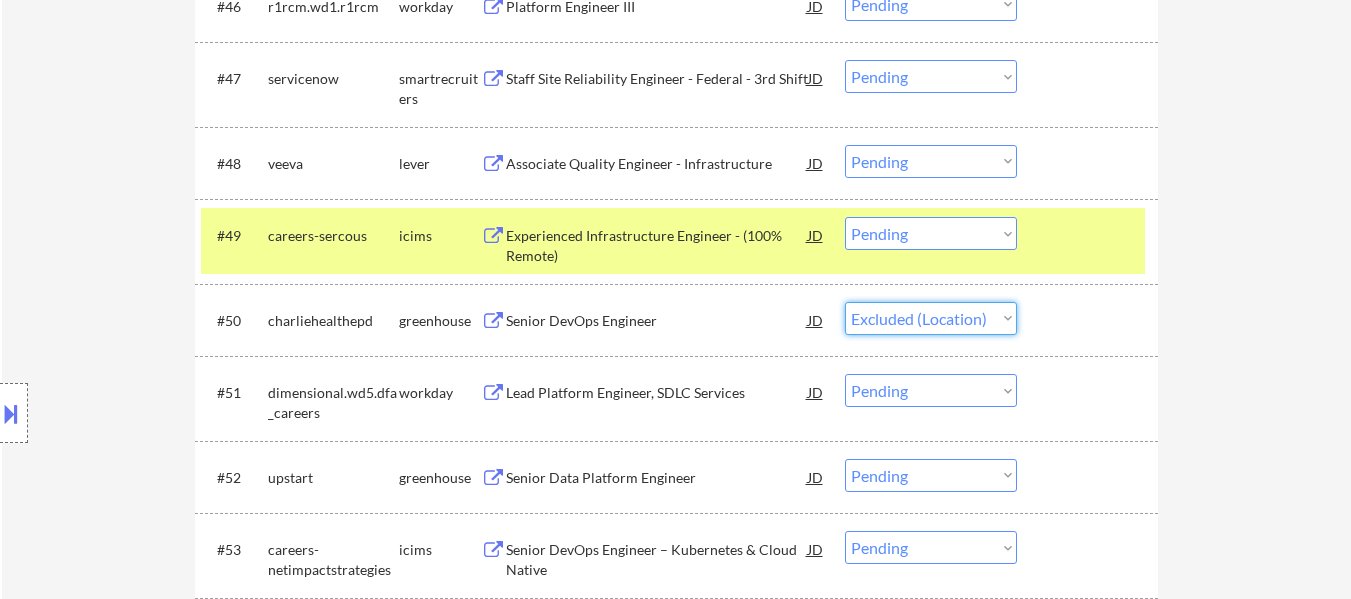 click on "Choose an option... Pending Applied Excluded (Questions) Excluded (Expired) Excluded (Location) Excluded (Bad Match) Excluded (Blocklist) Excluded (Salary) Excluded (Other)" at bounding box center [931, 318] 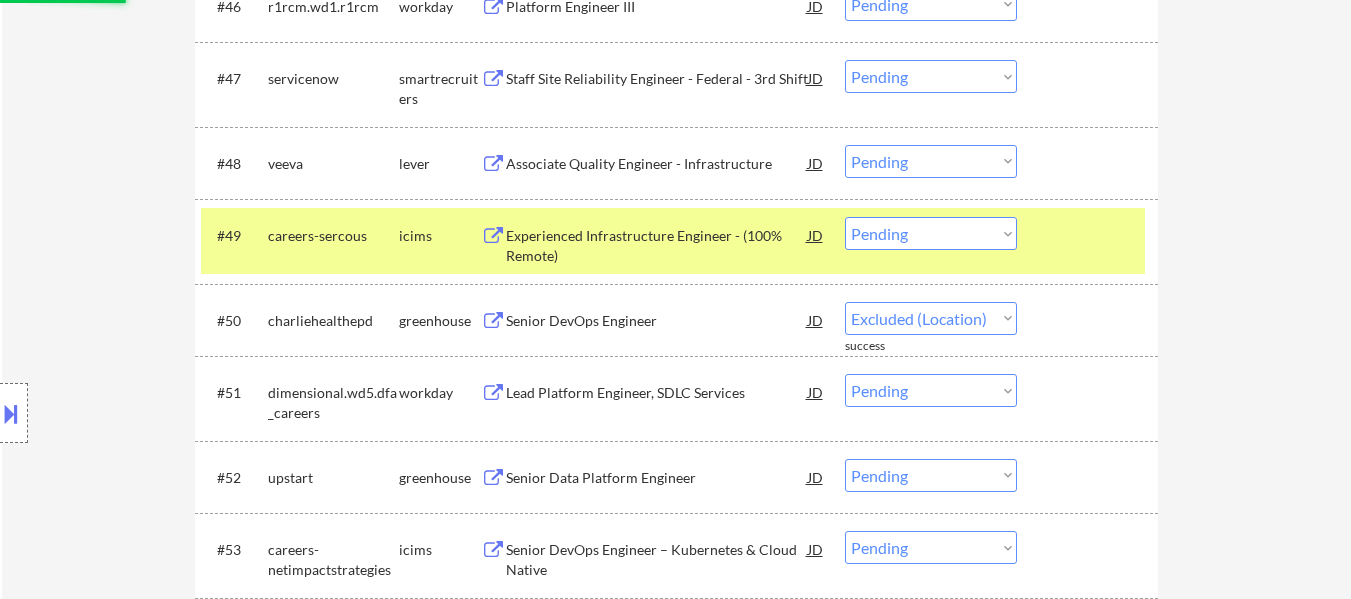 select on ""pending"" 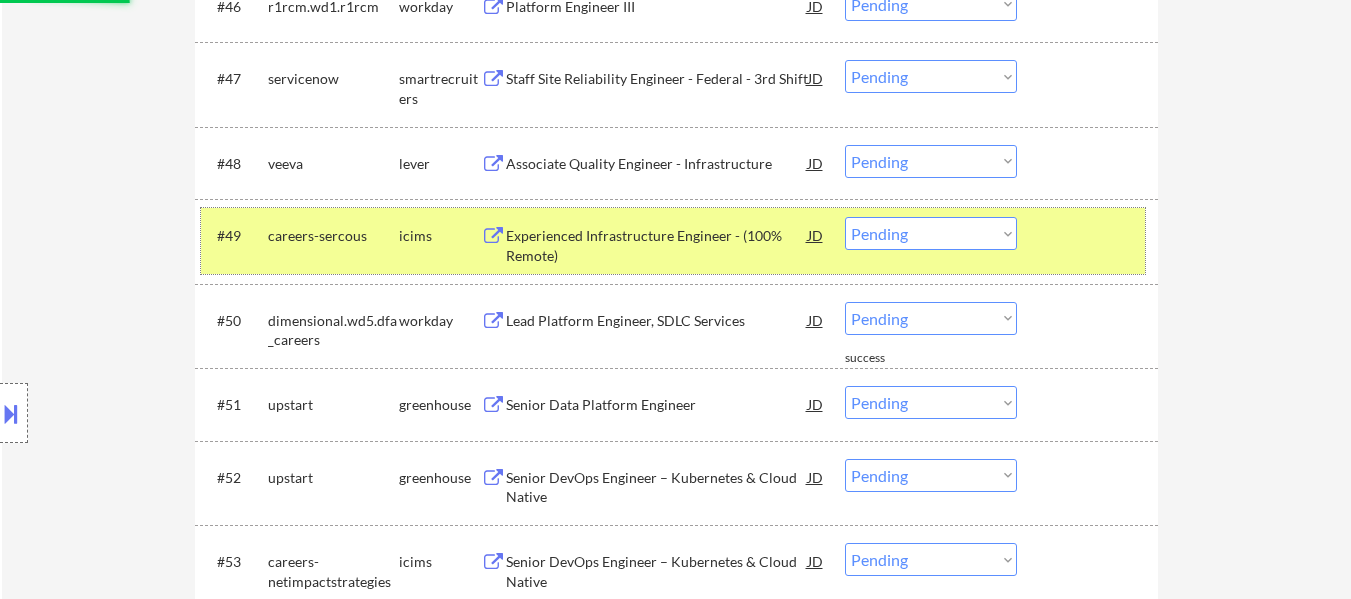 click on "#49 careers-sercous icims Experienced Infrastructure Engineer - (100% Remote) JD warning_amber Choose an option... Pending Applied Excluded (Questions) Excluded (Expired) Excluded (Location) Excluded (Bad Match) Excluded (Blocklist) Excluded (Salary) Excluded (Other)" at bounding box center (673, 241) 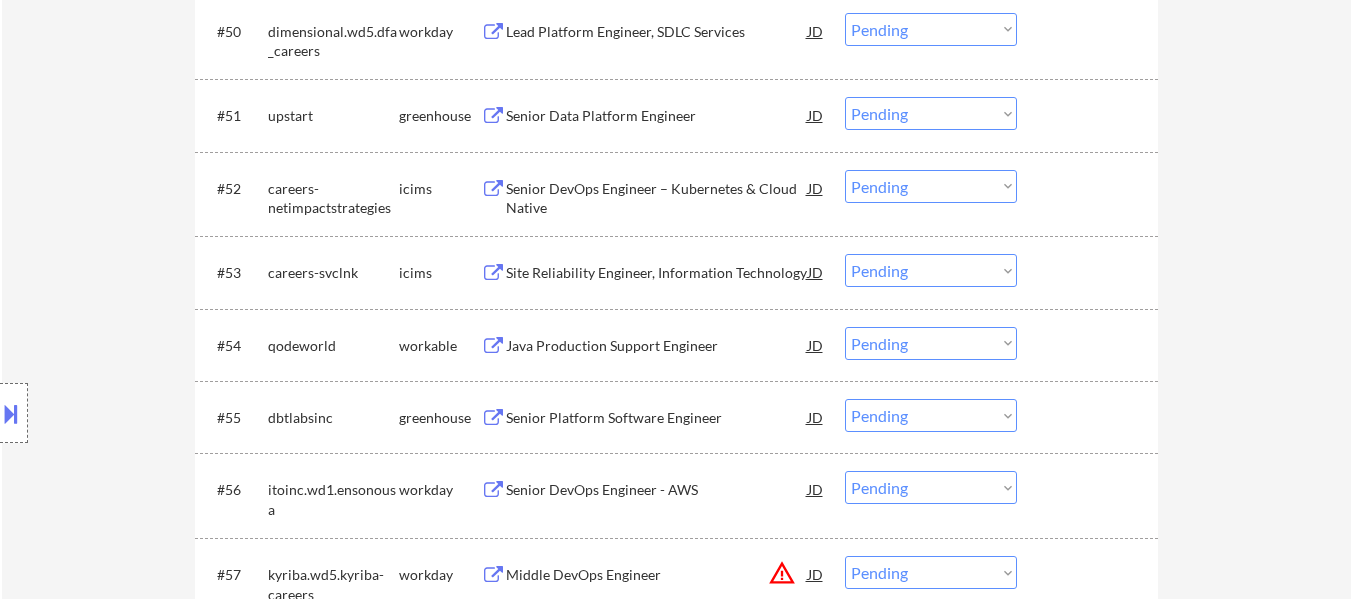 scroll, scrollTop: 4542, scrollLeft: 0, axis: vertical 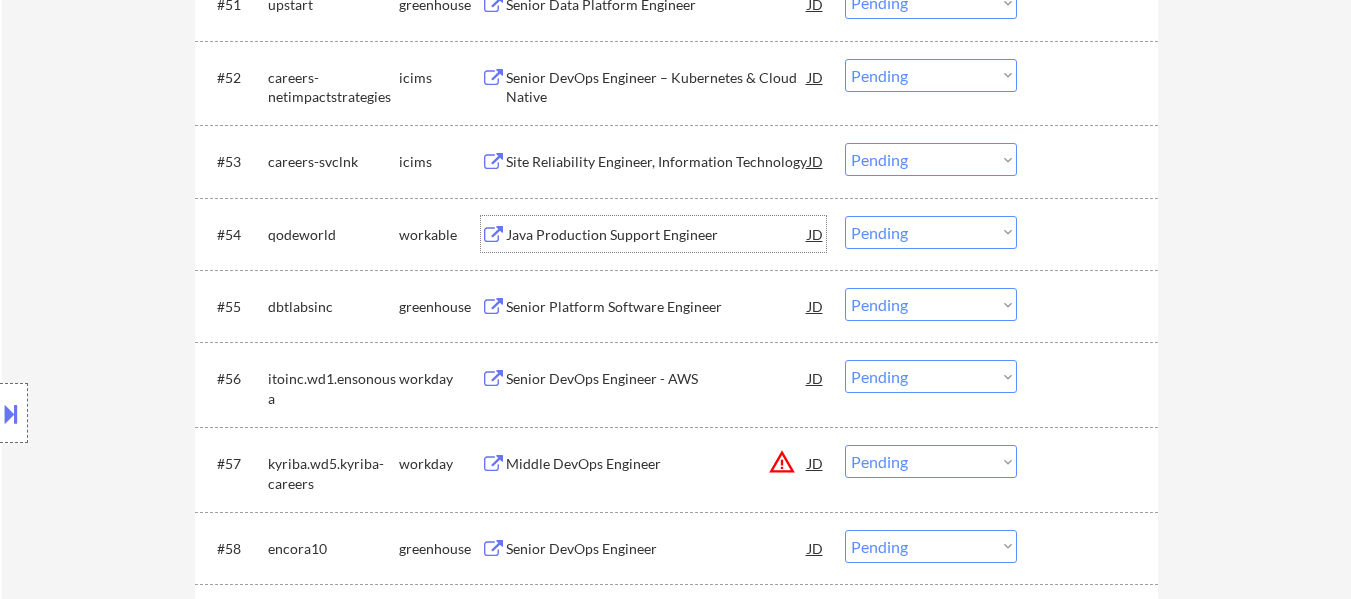click on "Java Production Support Engineer" at bounding box center [657, 234] 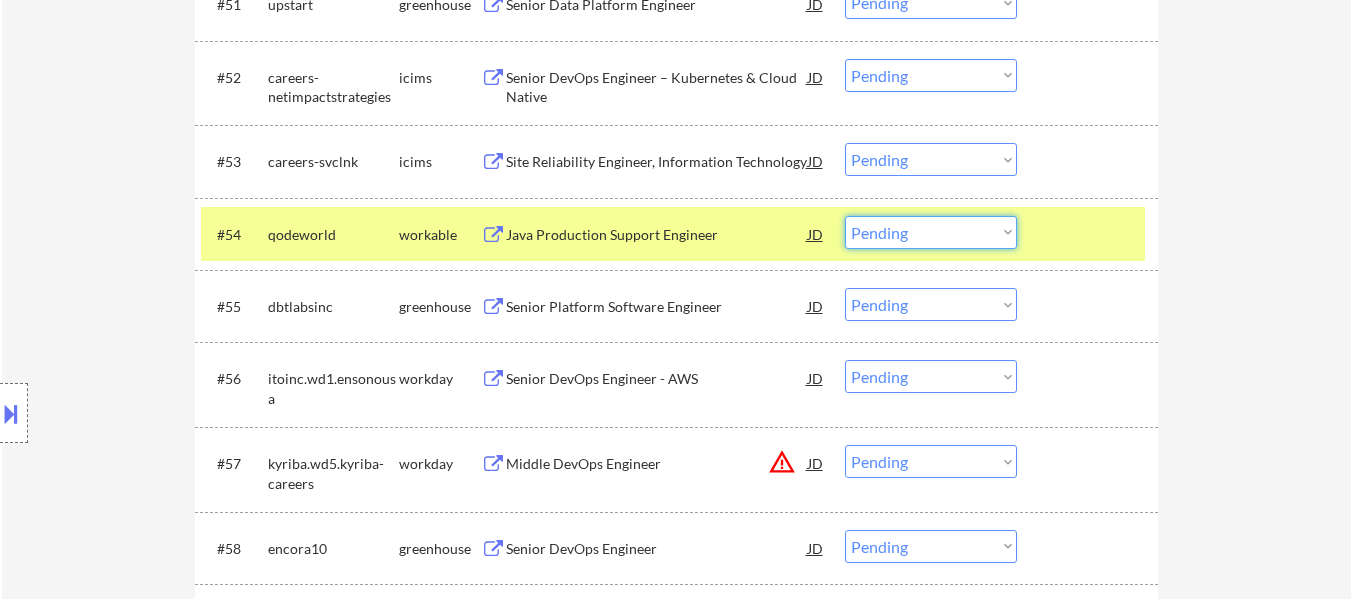 click on "Choose an option... Pending Applied Excluded (Questions) Excluded (Expired) Excluded (Location) Excluded (Bad Match) Excluded (Blocklist) Excluded (Salary) Excluded (Other)" at bounding box center (931, 232) 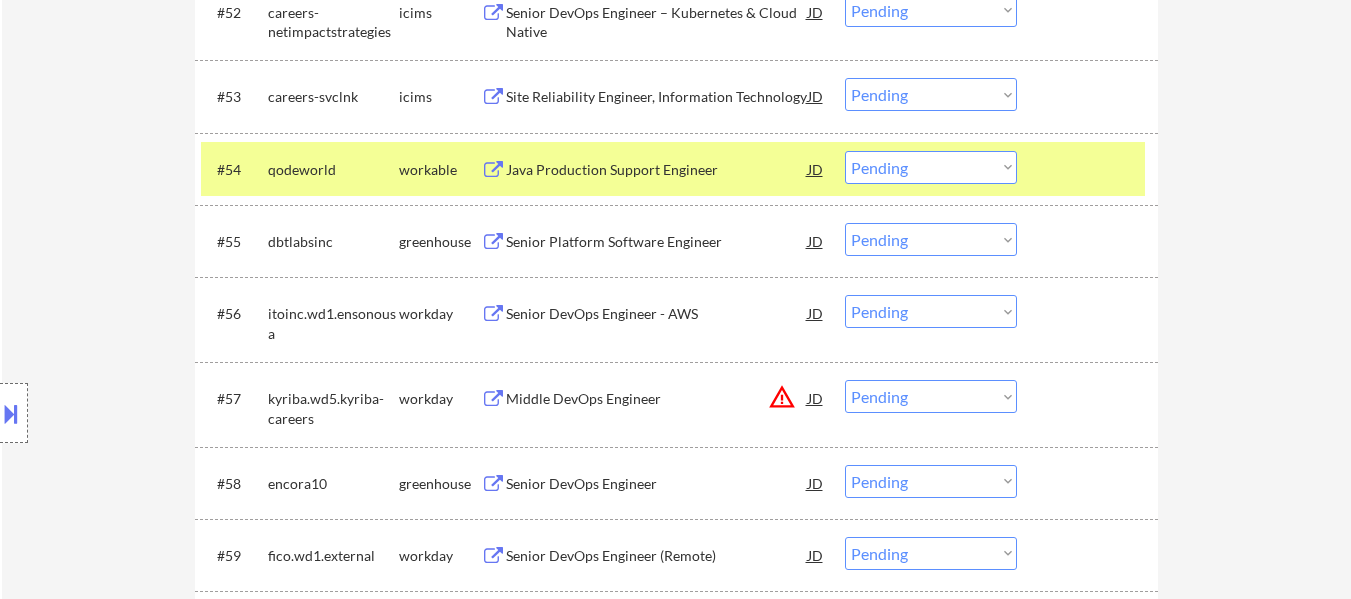 scroll, scrollTop: 4642, scrollLeft: 0, axis: vertical 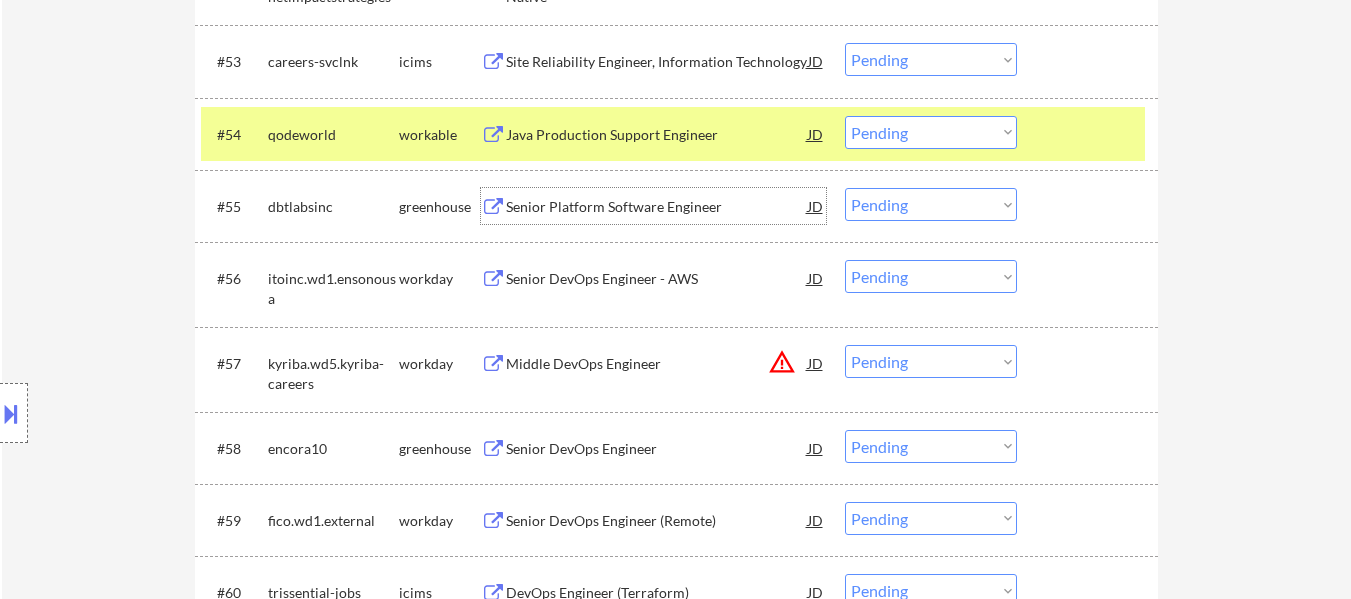 click on "Senior Platform Software Engineer" at bounding box center (657, 207) 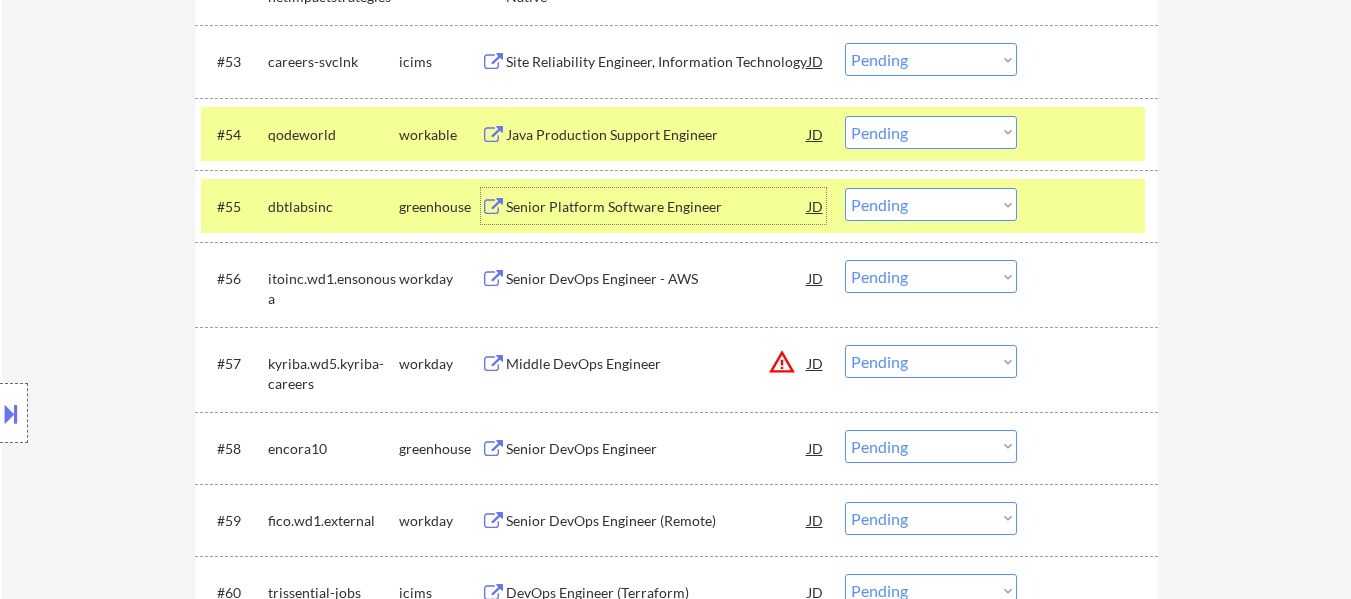 click on "Choose an option... Pending Applied Excluded (Questions) Excluded (Expired) Excluded (Location) Excluded (Bad Match) Excluded (Blocklist) Excluded (Salary) Excluded (Other)" at bounding box center (931, 204) 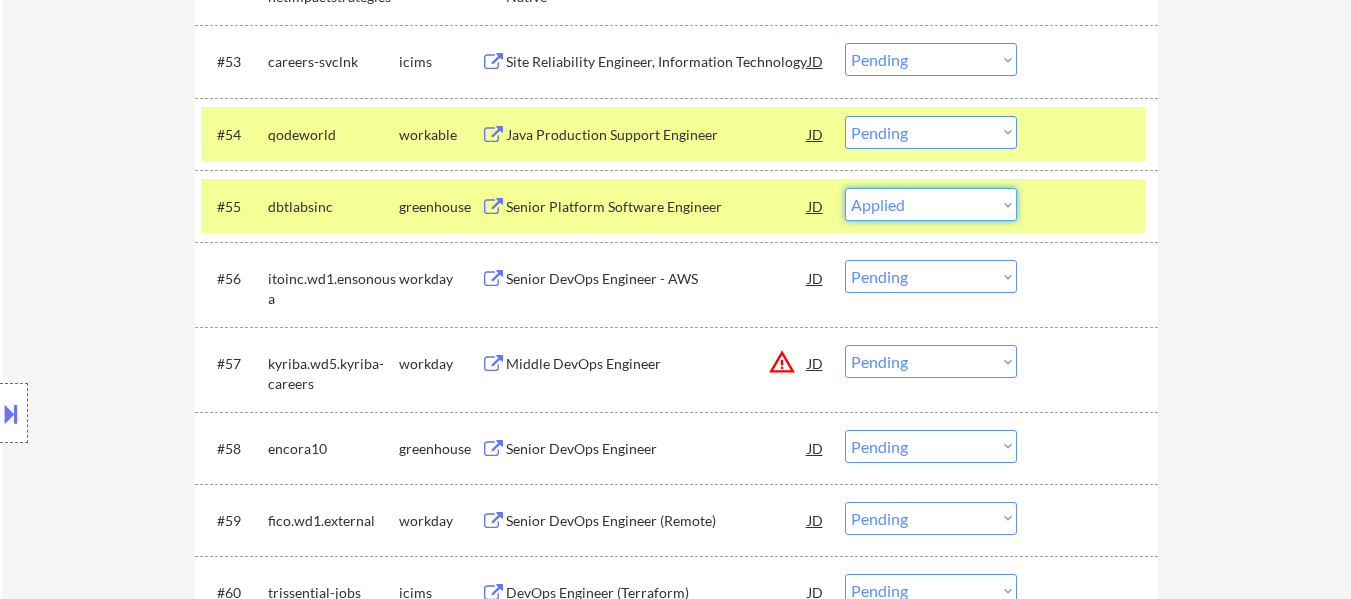 click on "Choose an option... Pending Applied Excluded (Questions) Excluded (Expired) Excluded (Location) Excluded (Bad Match) Excluded (Blocklist) Excluded (Salary) Excluded (Other)" at bounding box center (931, 204) 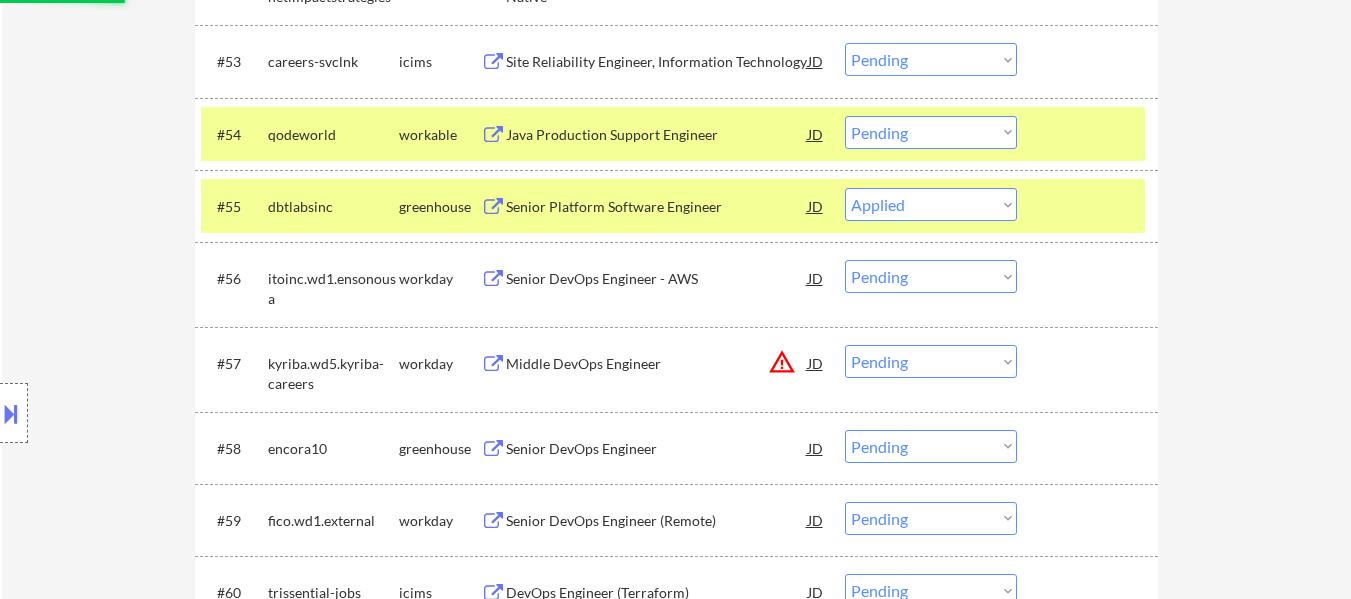 select on ""pending"" 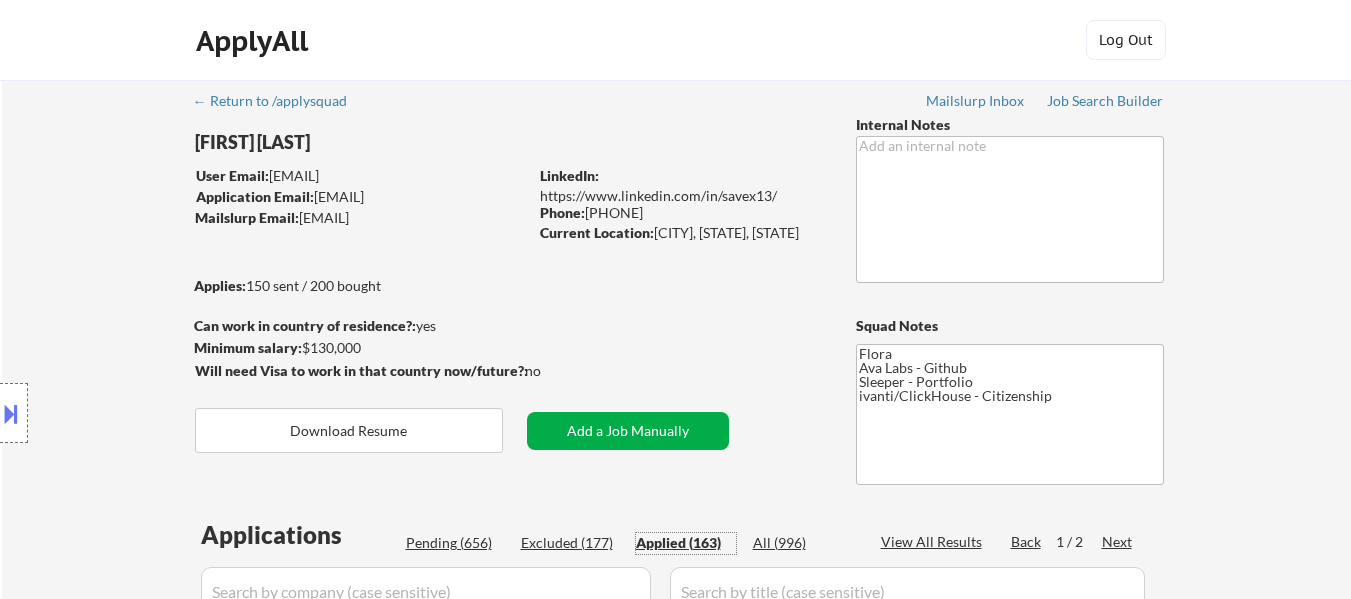 select on ""applied"" 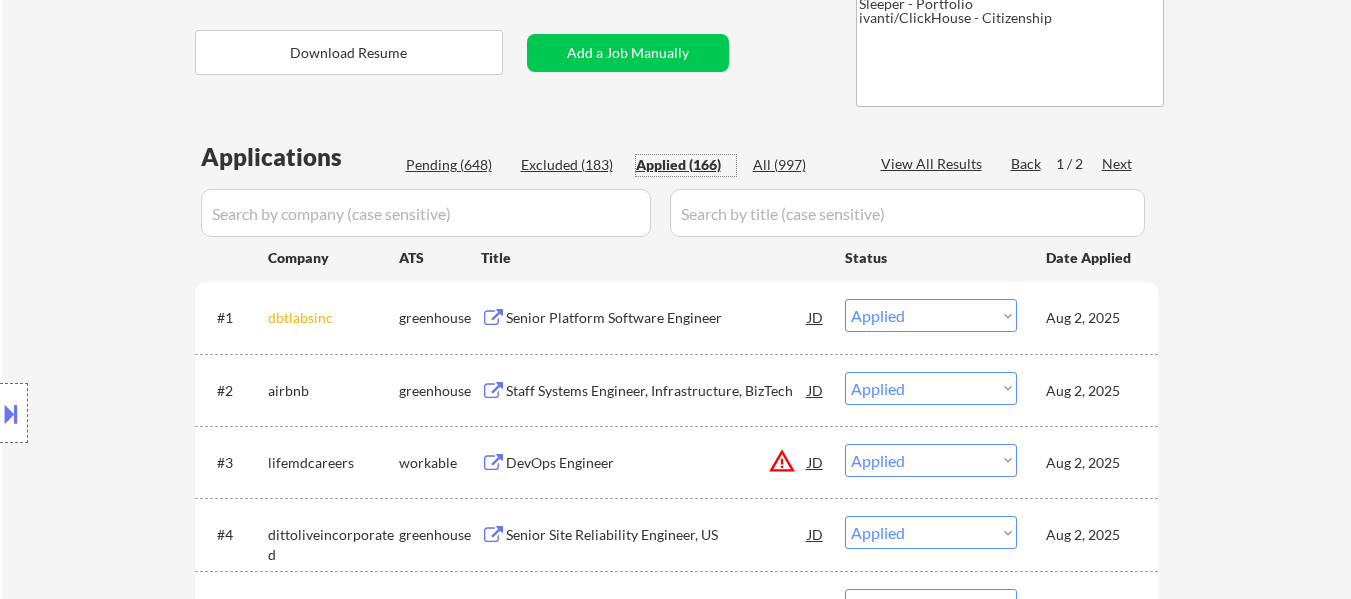 scroll, scrollTop: 400, scrollLeft: 0, axis: vertical 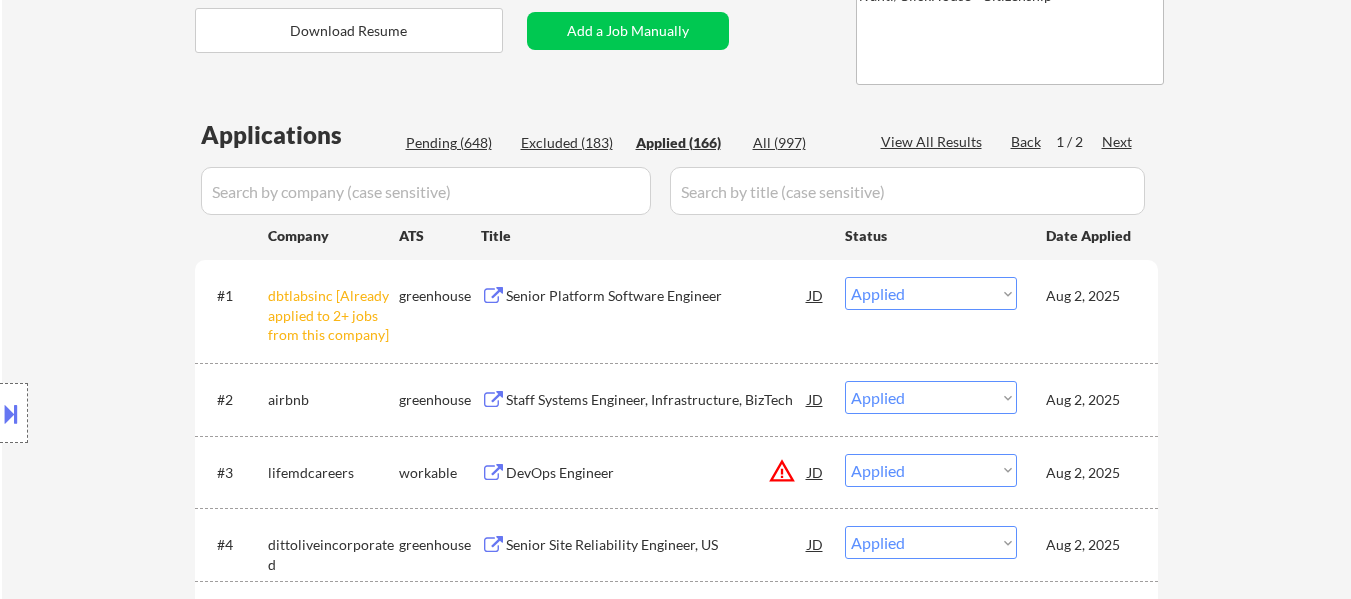 click on "← Return to /applysquad Mailslurp Inbox Job Search Builder Oleksandr Savatieiev User Email:  oleksandrsavatielev@gmail.com Application Email:  oleksandrsavatielev@gmail.com Mailslurp Email:  oleksandr.savatieiev@mailflux.com LinkedIn:   https://www.linkedin.com/in/savex13/
Phone:  +1 252 500 0159 Current Location:  Austin, TX, Texas Applies:  150 sent / 200 bought Internal Notes Can work in country of residence?:  yes Squad Notes Minimum salary:  $130,000 Will need Visa to work in that country now/future?:   no Download Resume Add a Job Manually Flora
Ava Labs - Github
Sleeper - Portfolio
ivanti/ClickHouse - Citizenship Applications Pending (648) Excluded (183) Applied (166) All (997) View All Results Back 1 / 2
Next Company ATS Title Status Date Applied #1 dbtlabsinc [Already applied to 2+ jobs from this company] greenhouse Senior Platform Software Engineer JD warning_amber Choose an option... Pending Applied Excluded (Questions) Excluded (Expired) Excluded (Location) Excluded (Bad Match) Aug 2, 2025 #2" at bounding box center [676, 4036] 